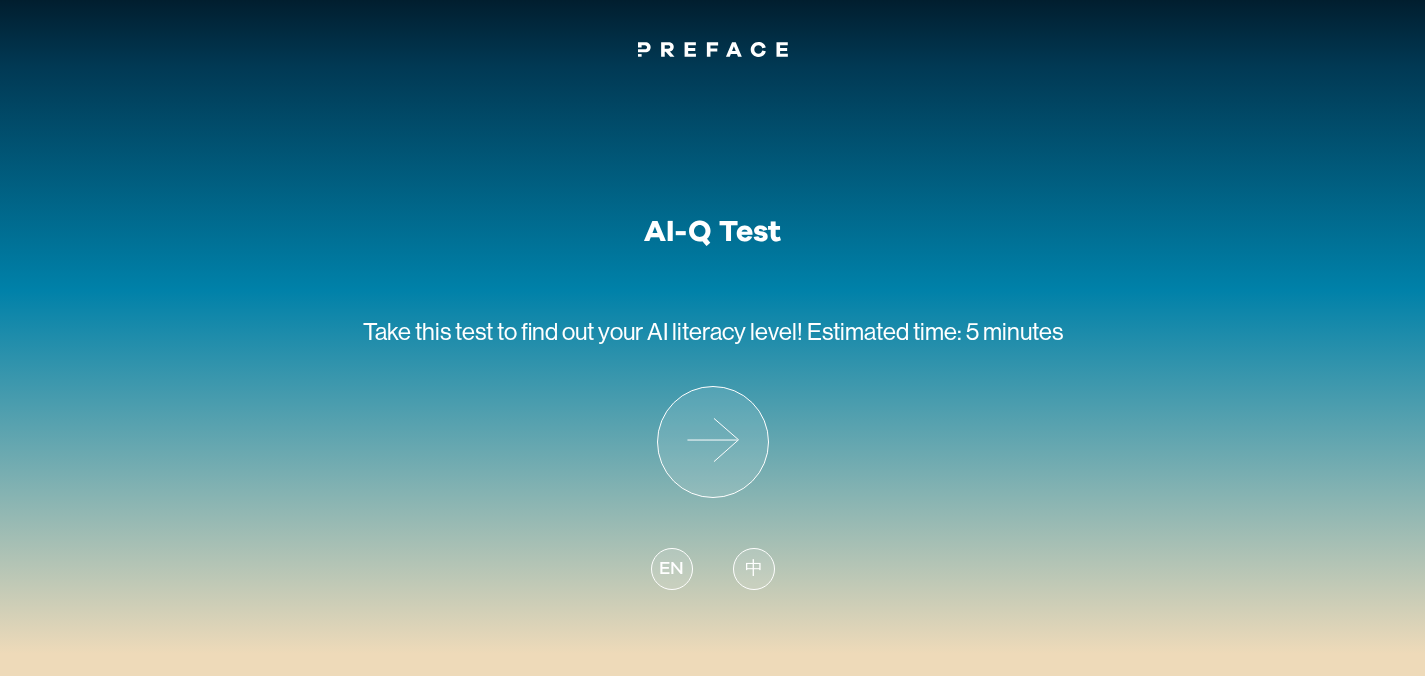 scroll, scrollTop: 0, scrollLeft: 0, axis: both 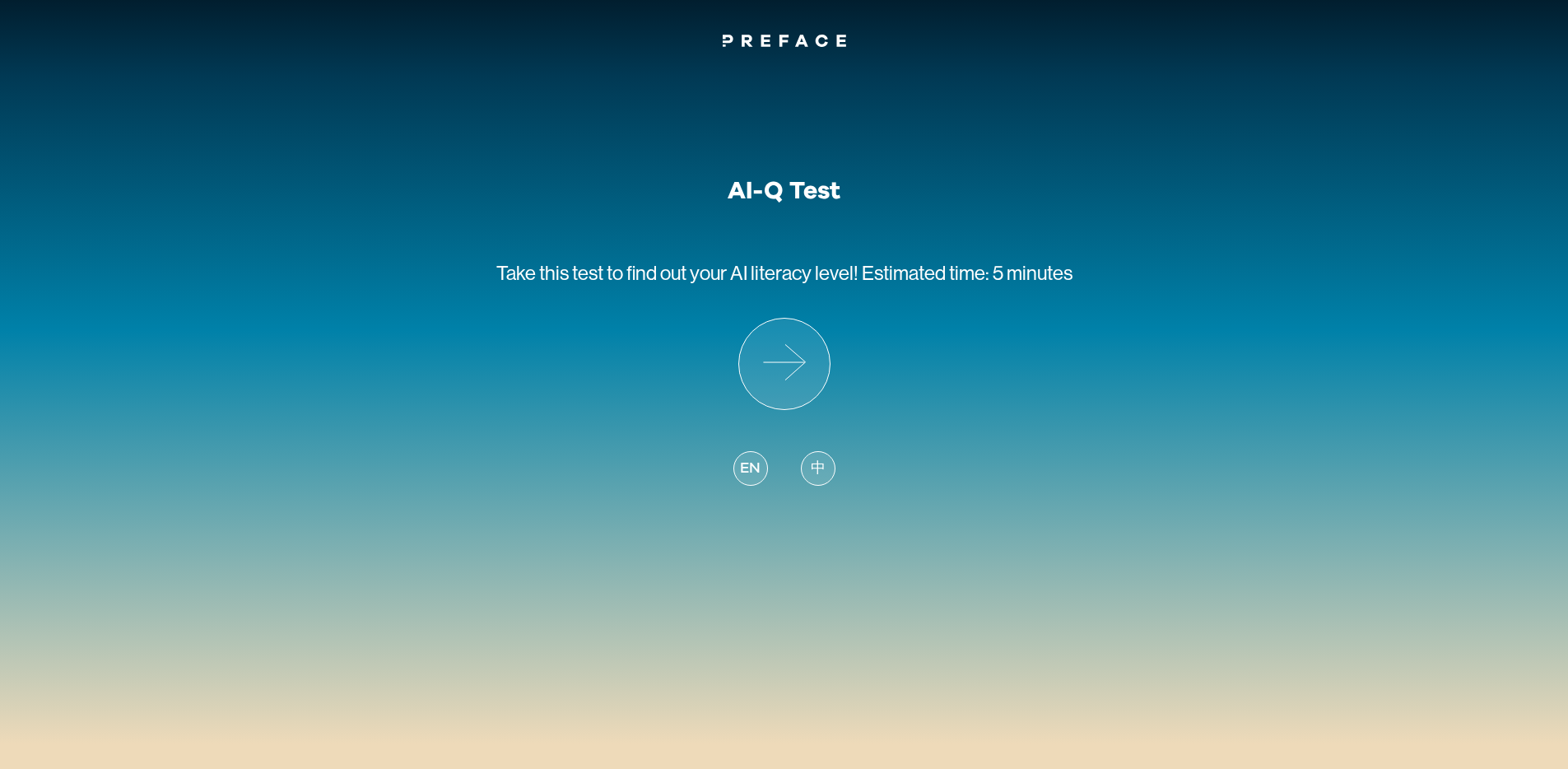 click on "EN" at bounding box center [750, 468] 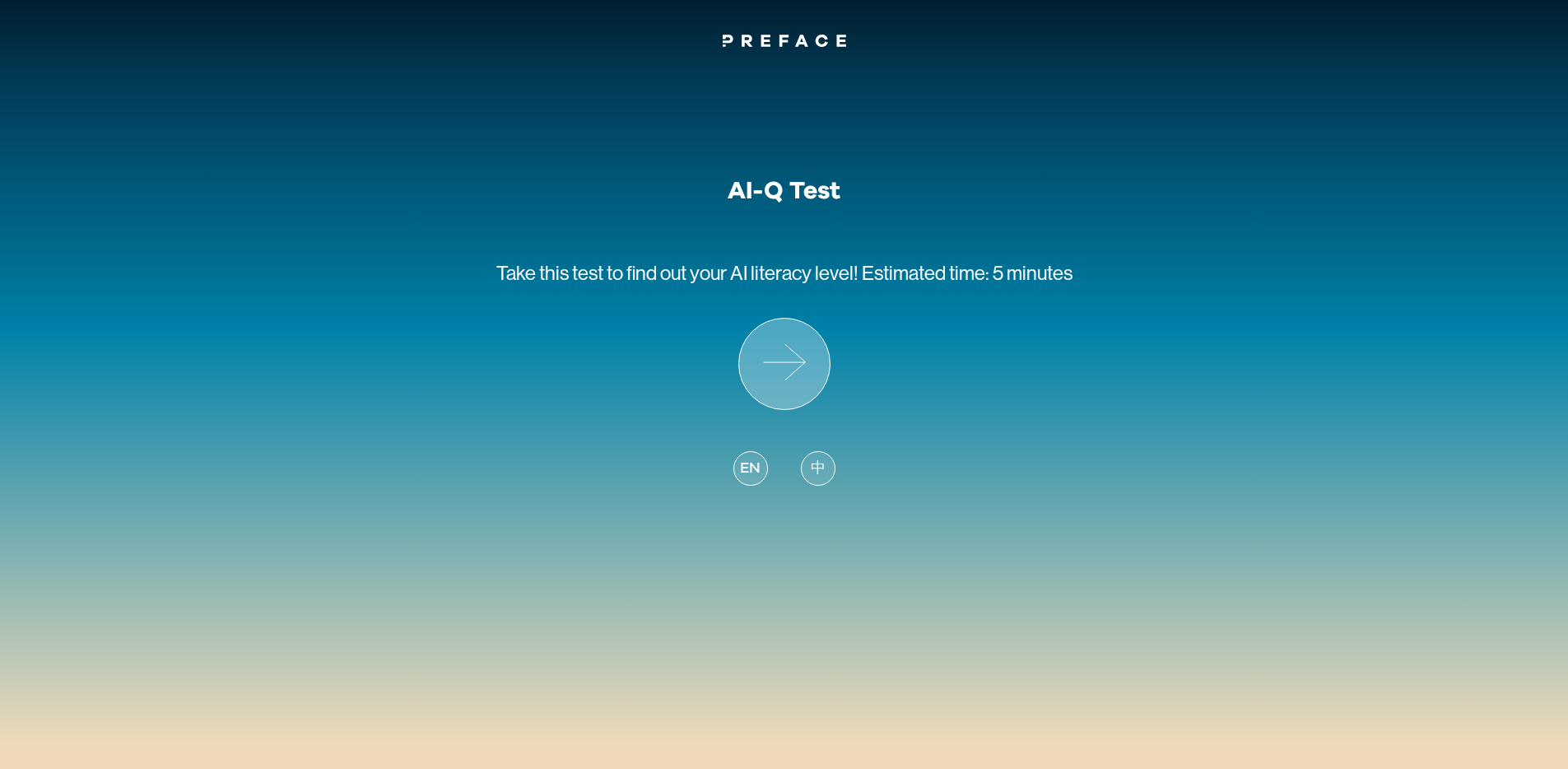 click 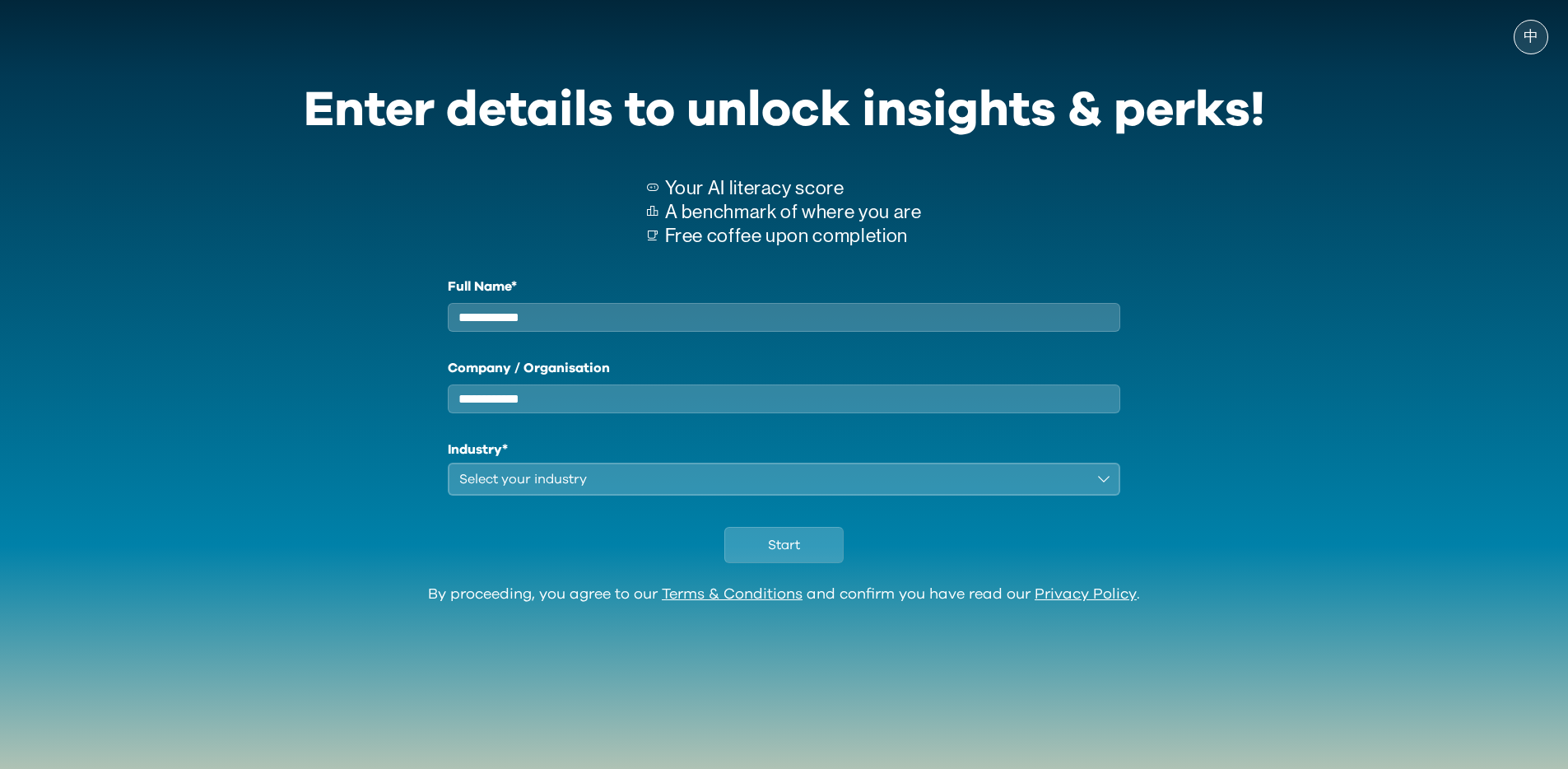 click on "Full Name*" at bounding box center (784, 317) 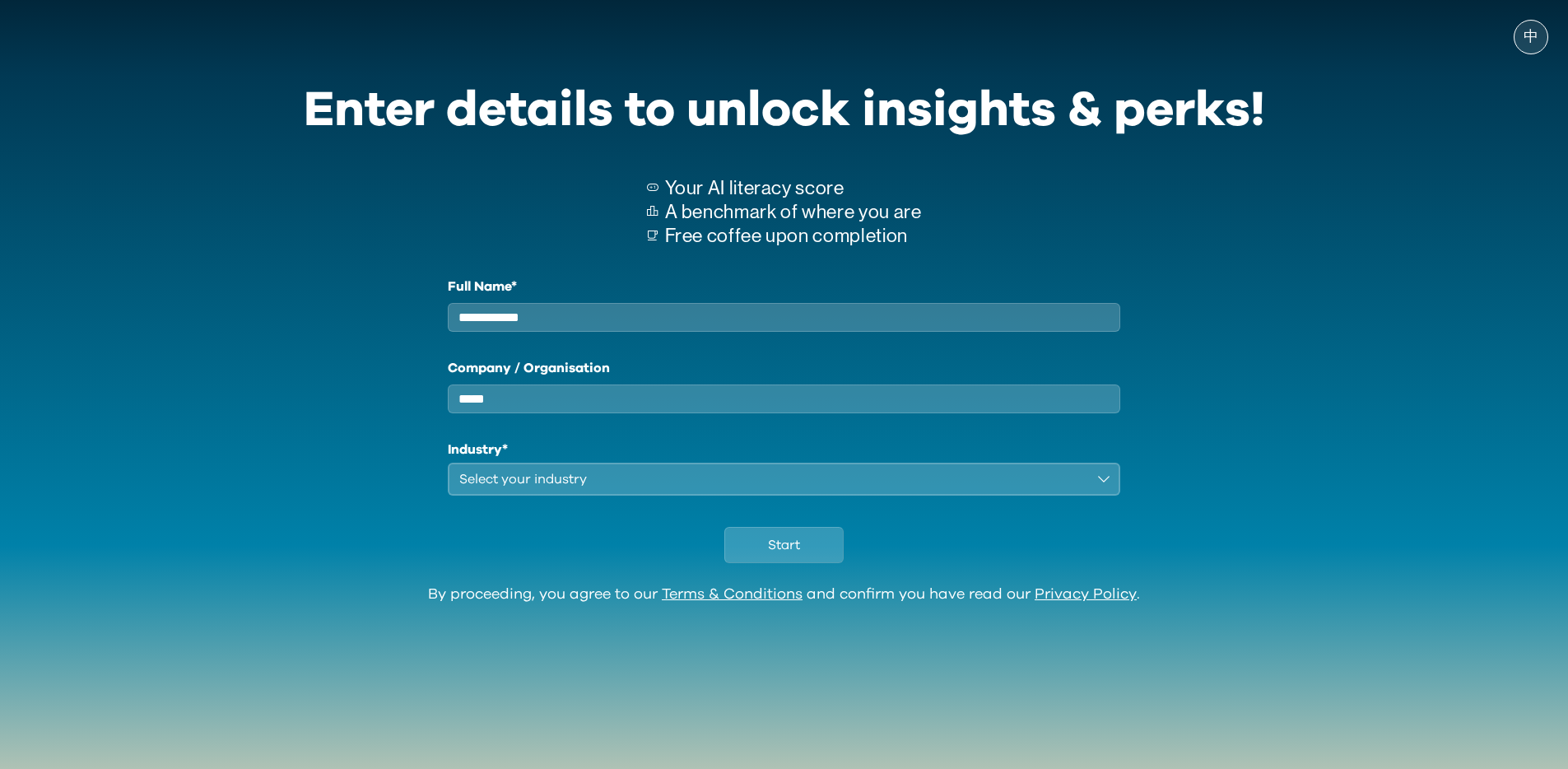 type on "*****" 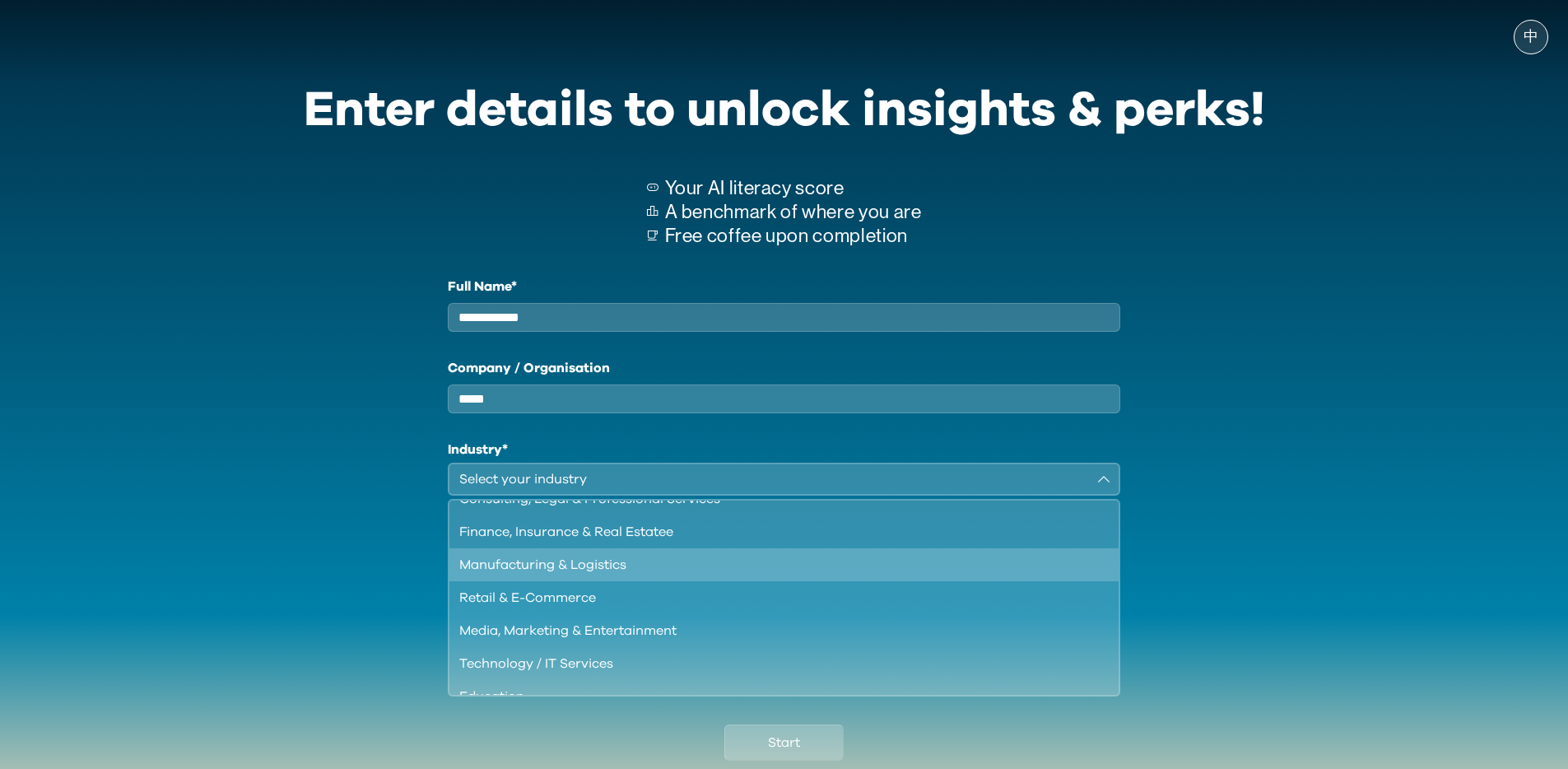 scroll, scrollTop: 18, scrollLeft: 0, axis: vertical 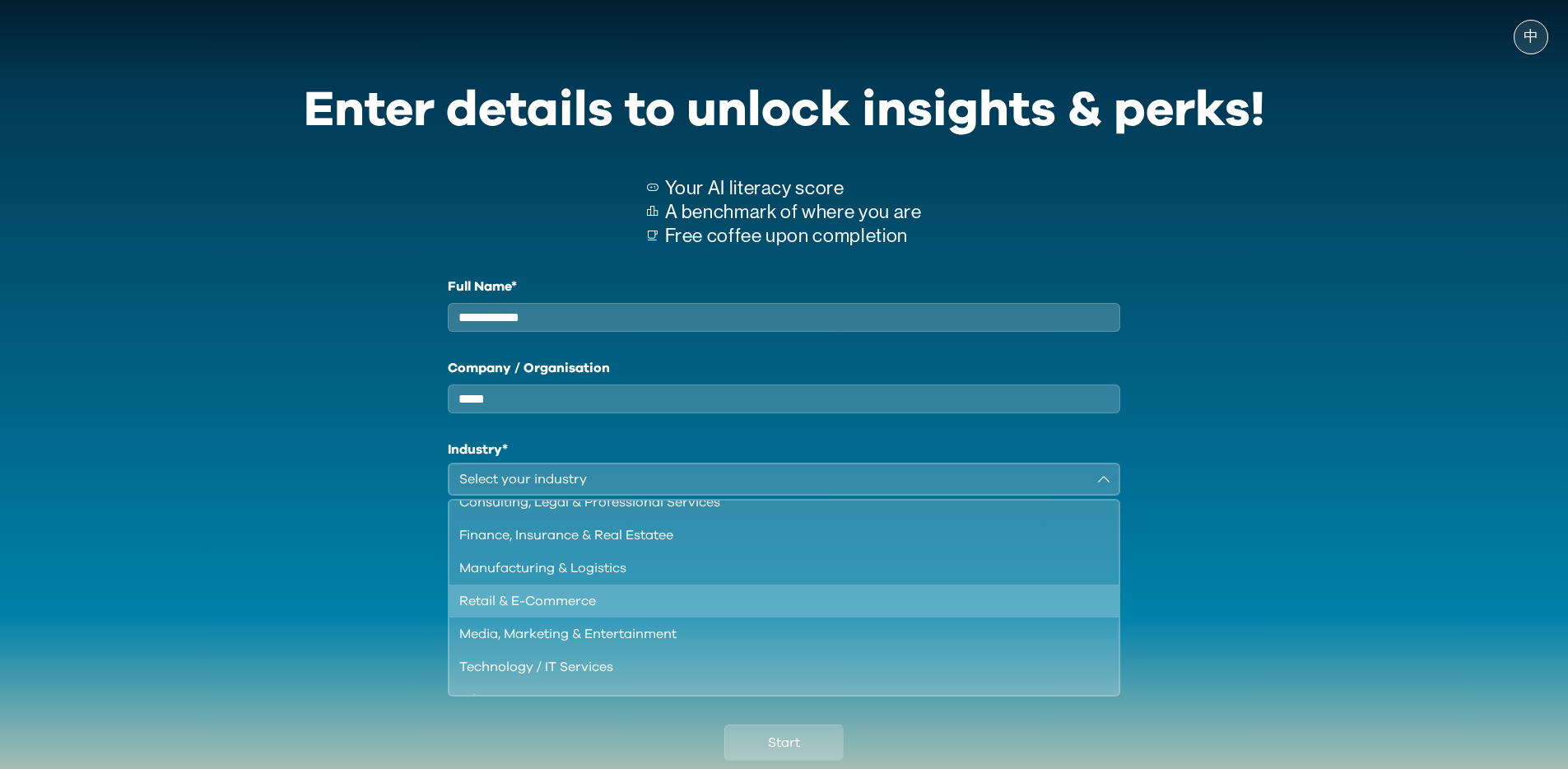 click on "Retail & E-Commerce" at bounding box center (775, 601) 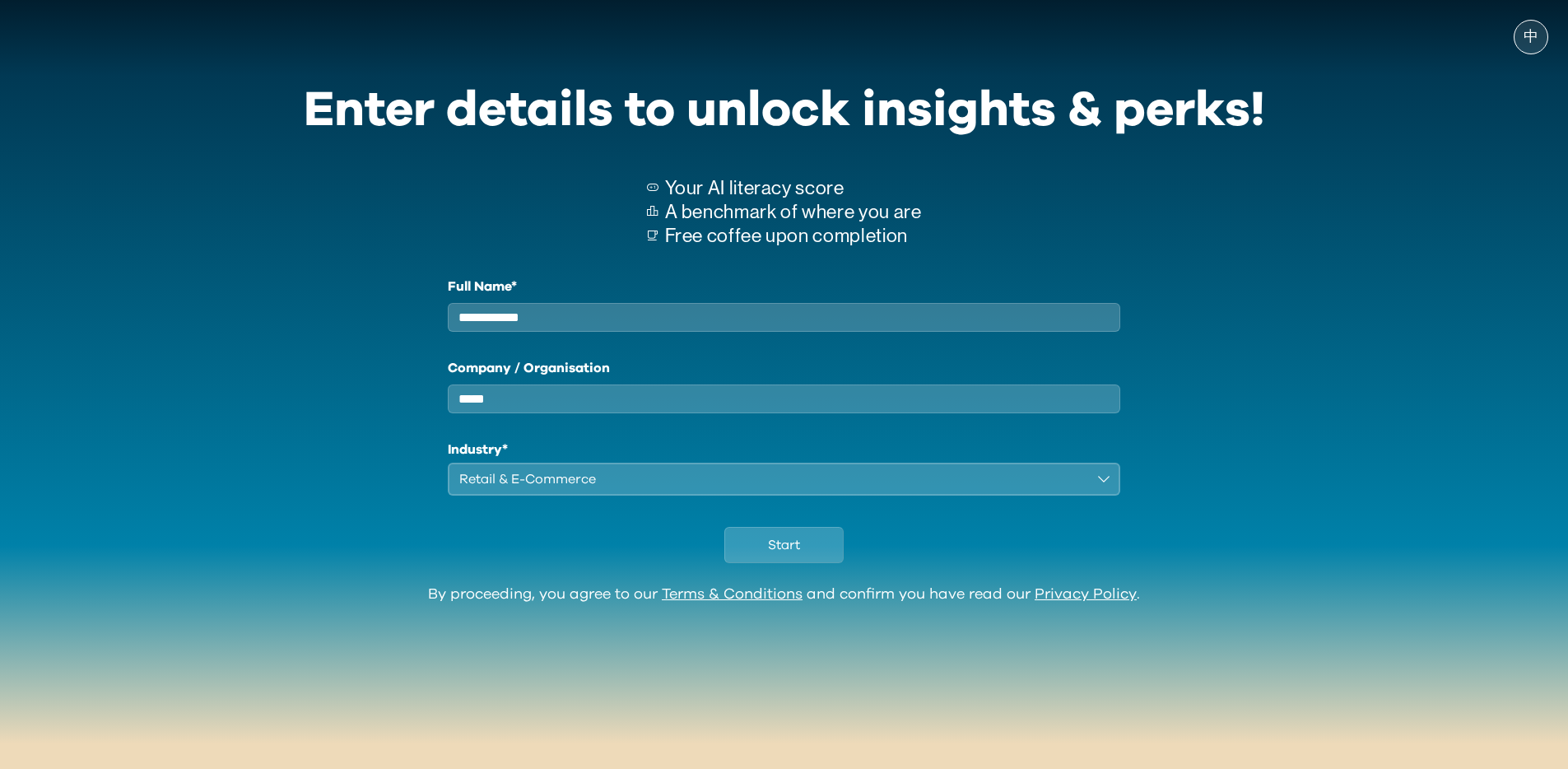 click on "By proceeding, you agree to our Terms & Conditions and confirm you have read our Privacy Policy ." at bounding box center (784, 628) 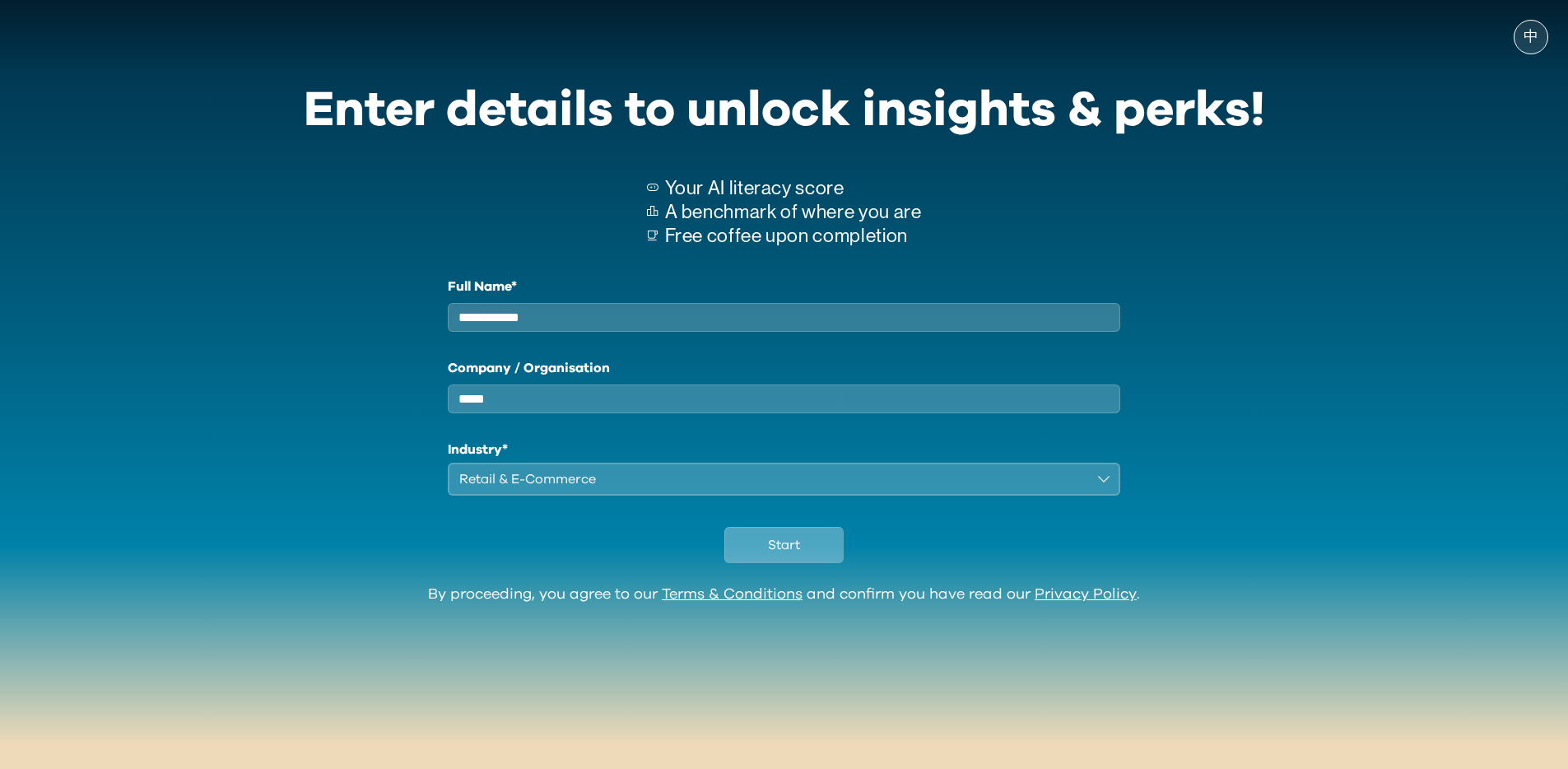 click on "Start" at bounding box center (784, 545) 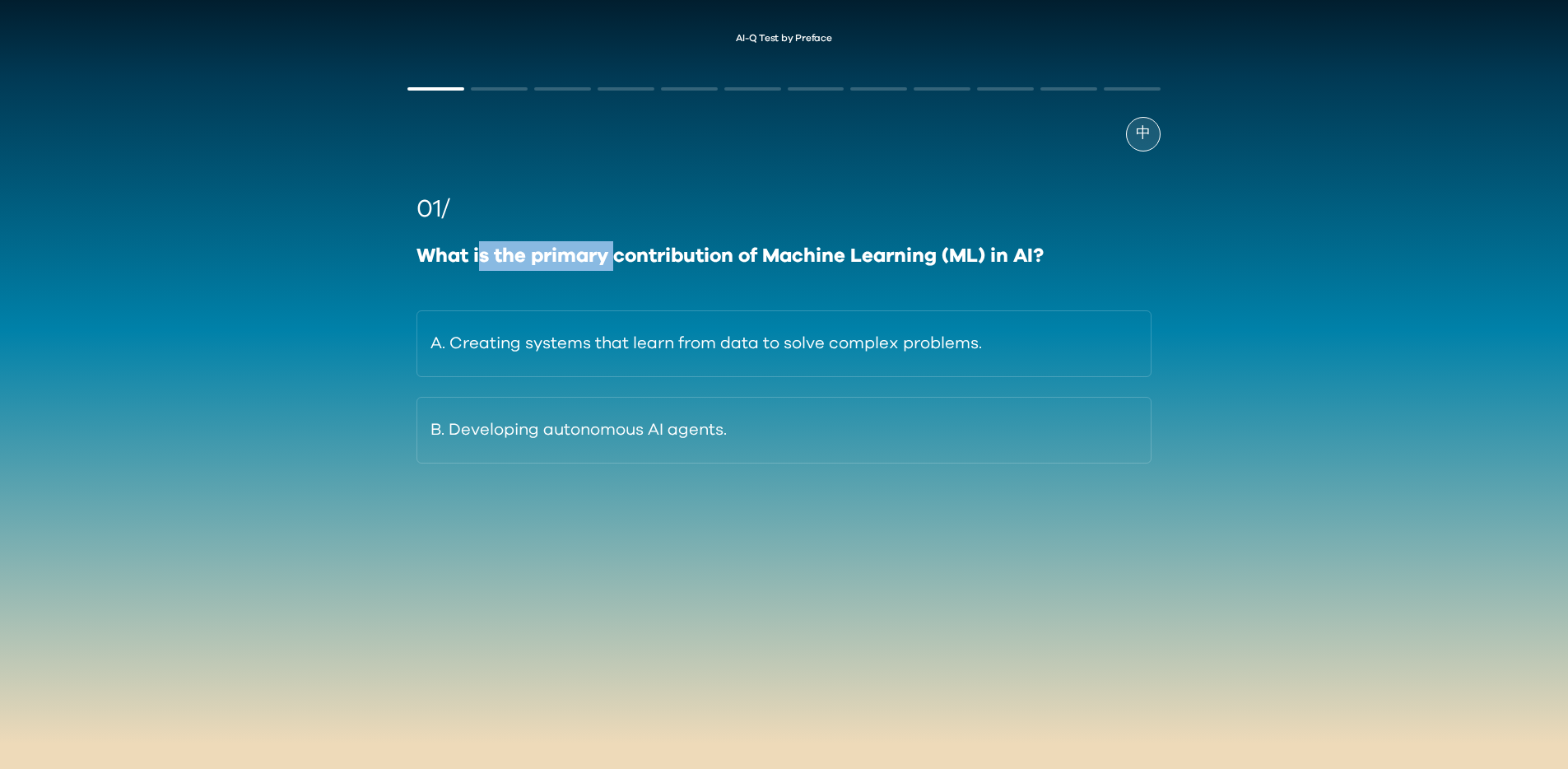 drag, startPoint x: 489, startPoint y: 260, endPoint x: 621, endPoint y: 261, distance: 132.00379 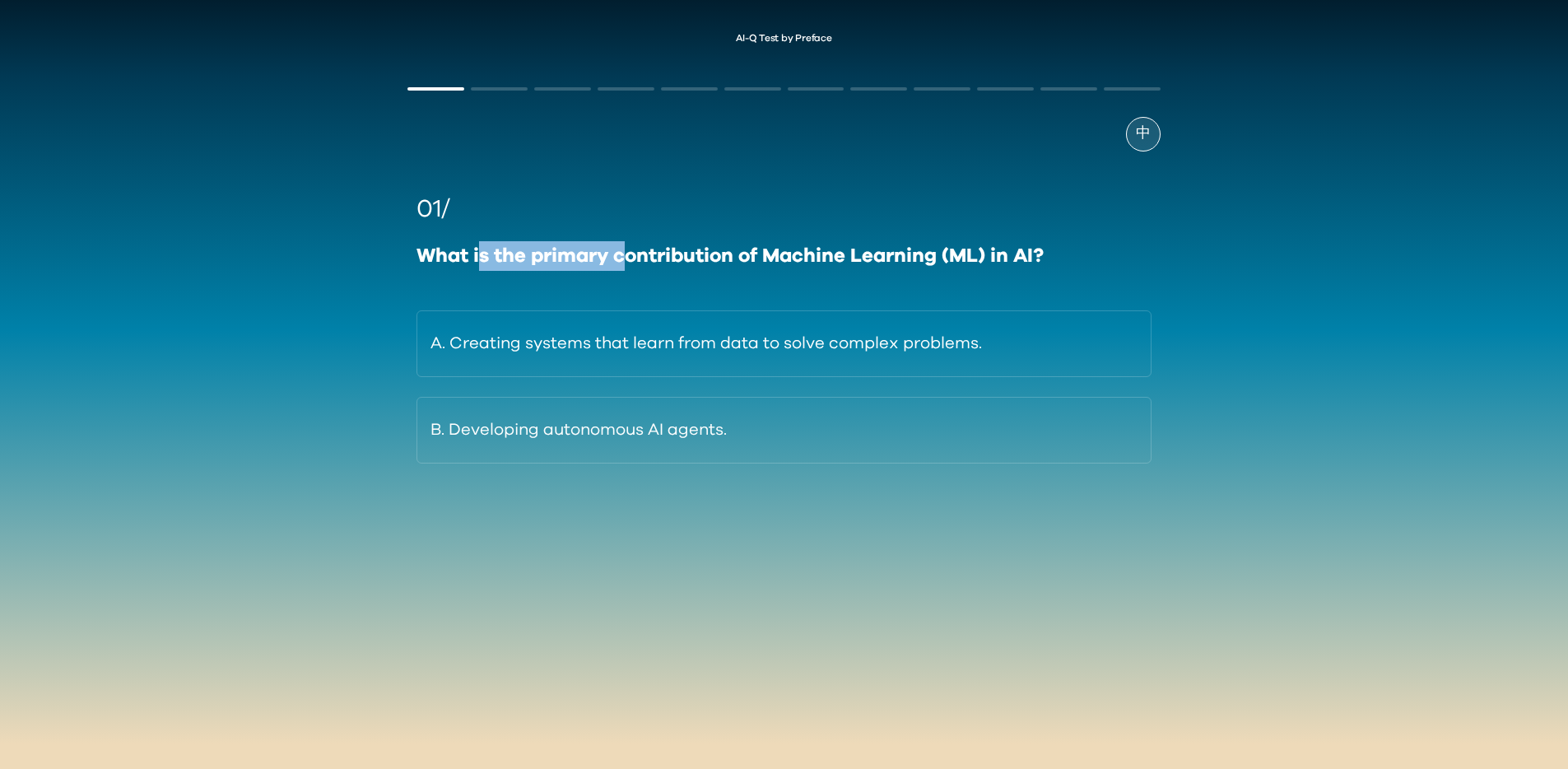click on "What is the primary contribution of Machine Learning (ML) in AI?" at bounding box center (784, 256) 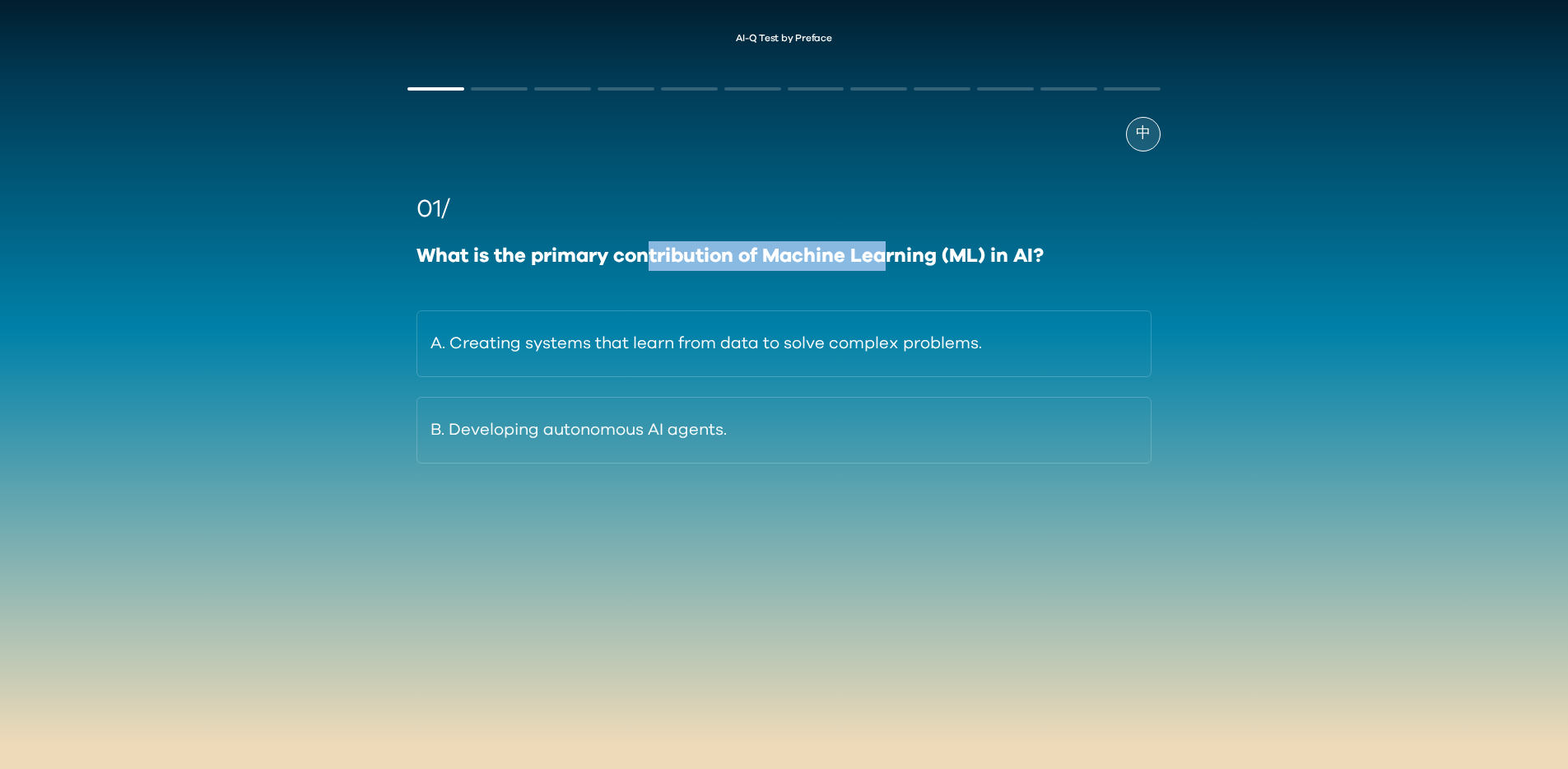 drag, startPoint x: 658, startPoint y: 257, endPoint x: 894, endPoint y: 259, distance: 236.0085 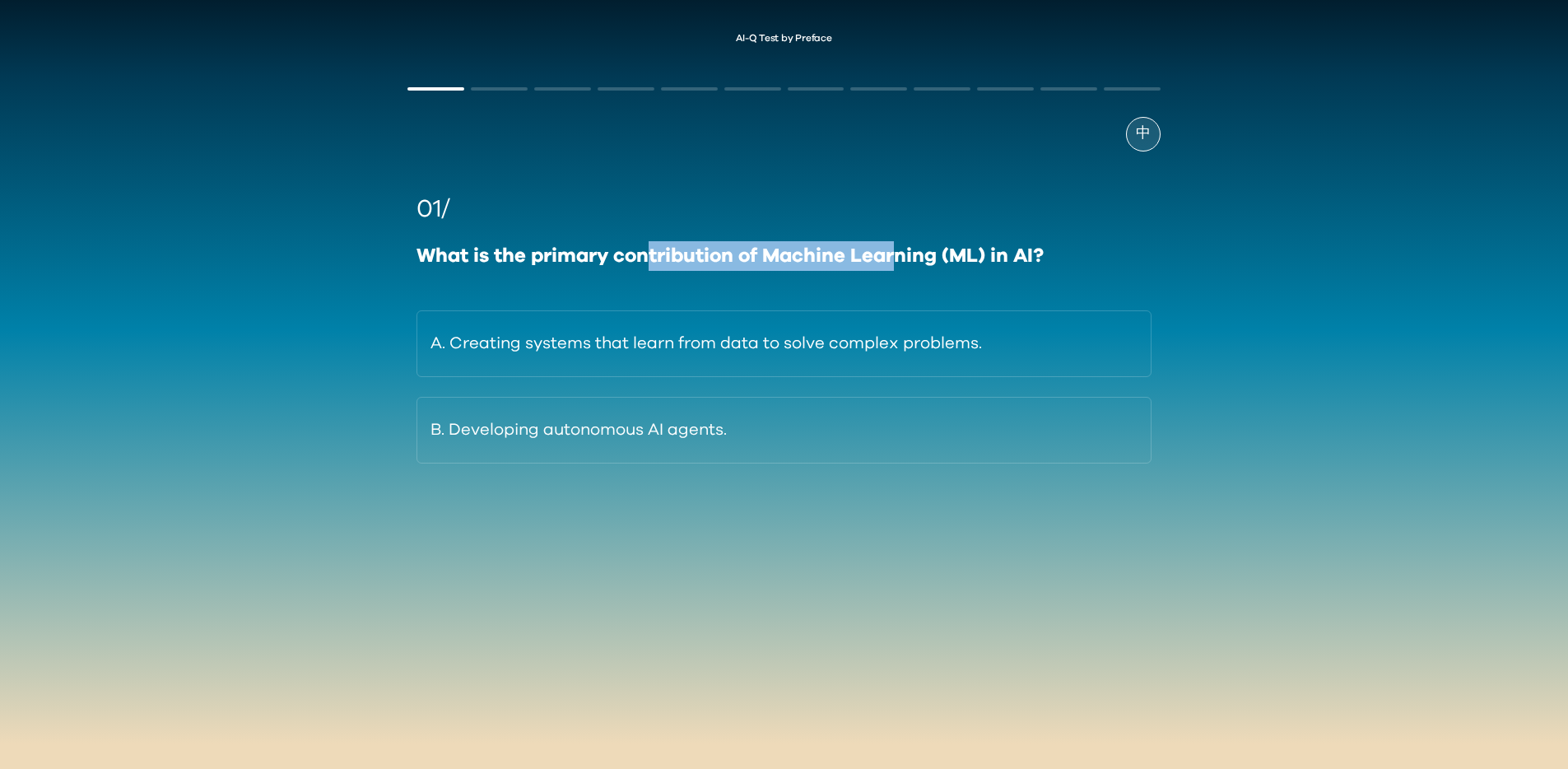 click on "What is the primary contribution of Machine Learning (ML) in AI?" at bounding box center [784, 256] 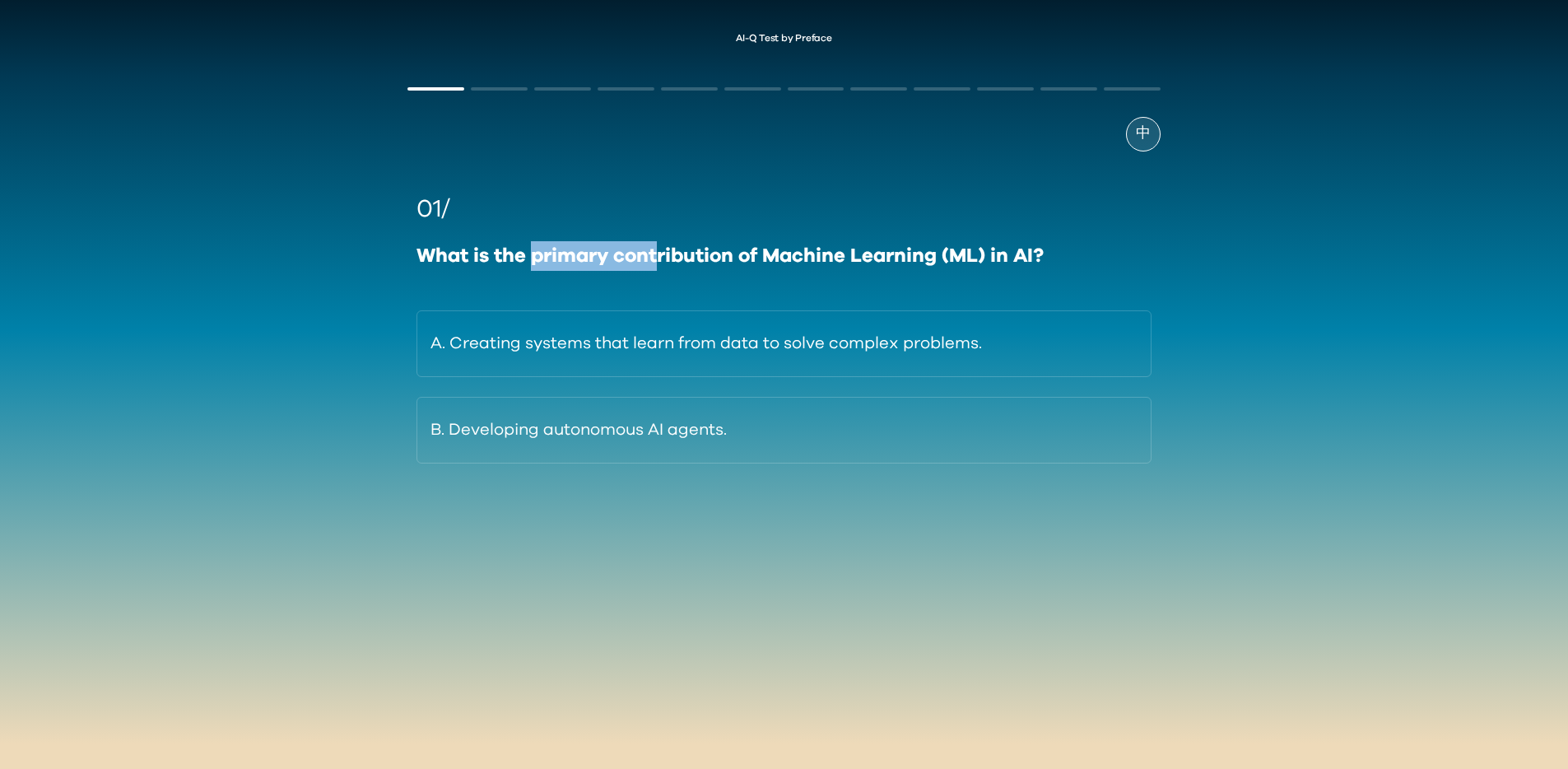 drag, startPoint x: 536, startPoint y: 255, endPoint x: 658, endPoint y: 259, distance: 122.06556 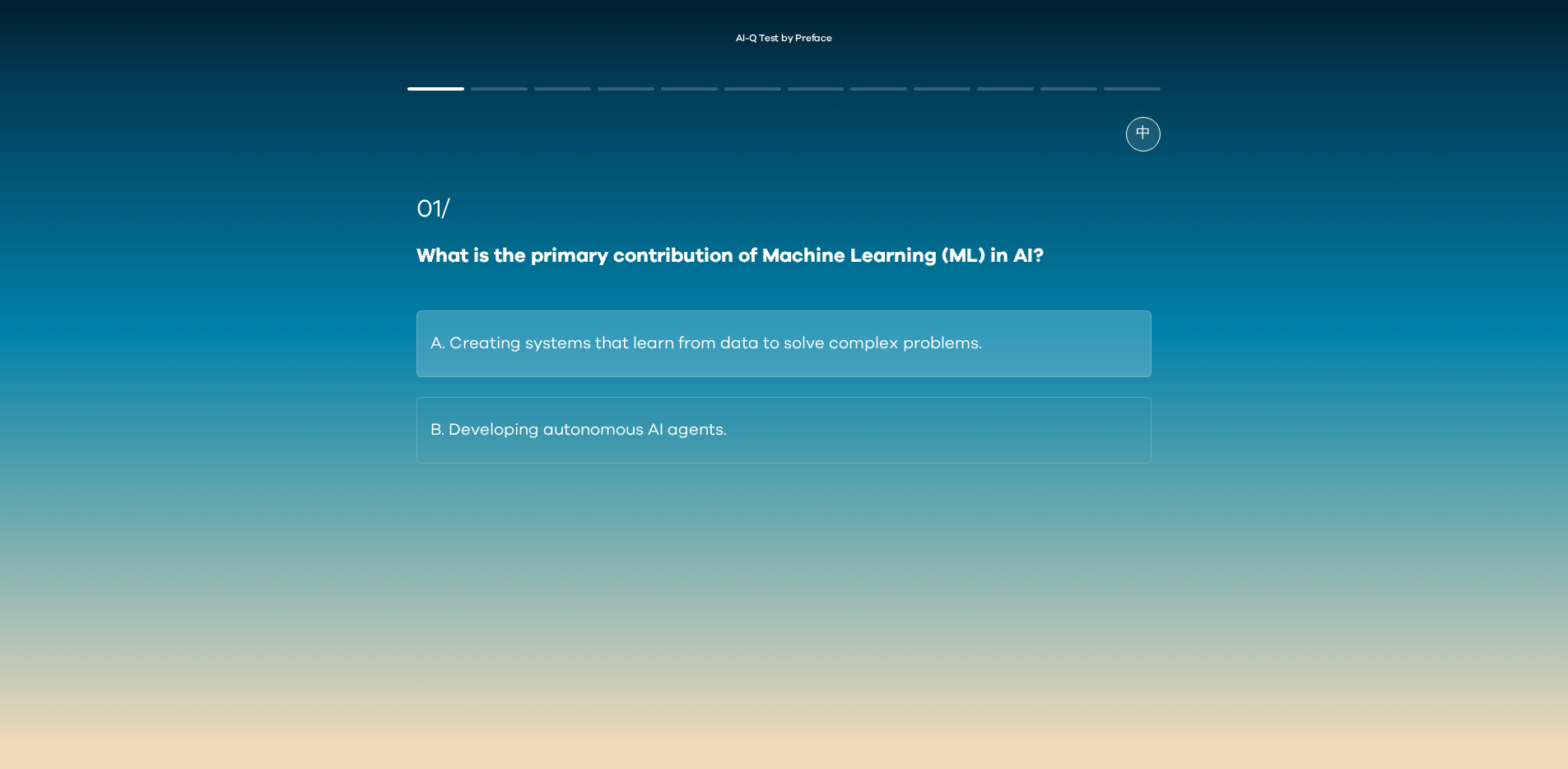click on "A. Creating systems that learn from data to solve complex problems." at bounding box center (784, 343) 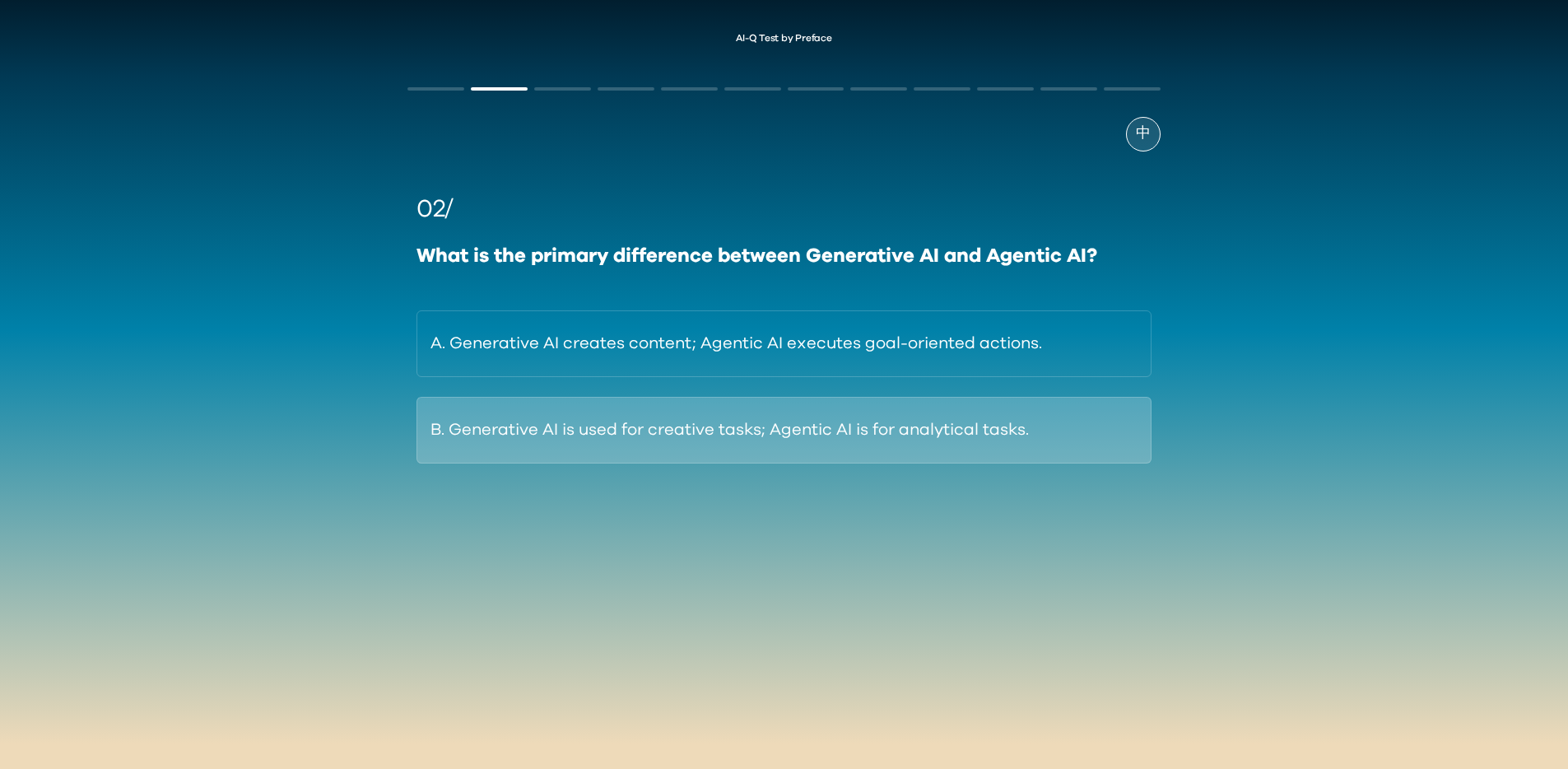 click on "B. Generative AI is used for creative tasks; Agentic AI is for analytical tasks." at bounding box center (784, 430) 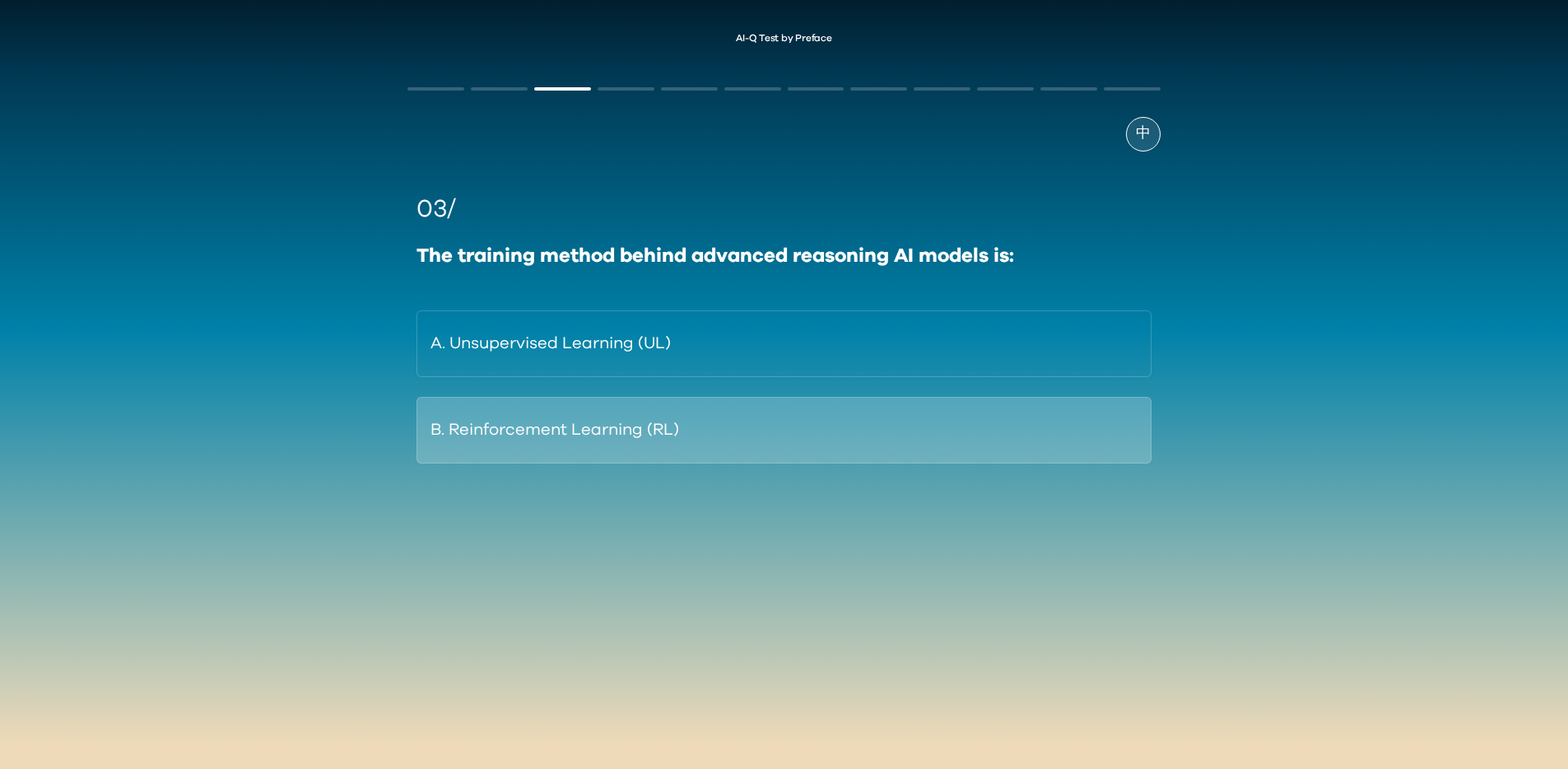 click on "B. Reinforcement Learning (RL)" at bounding box center [784, 430] 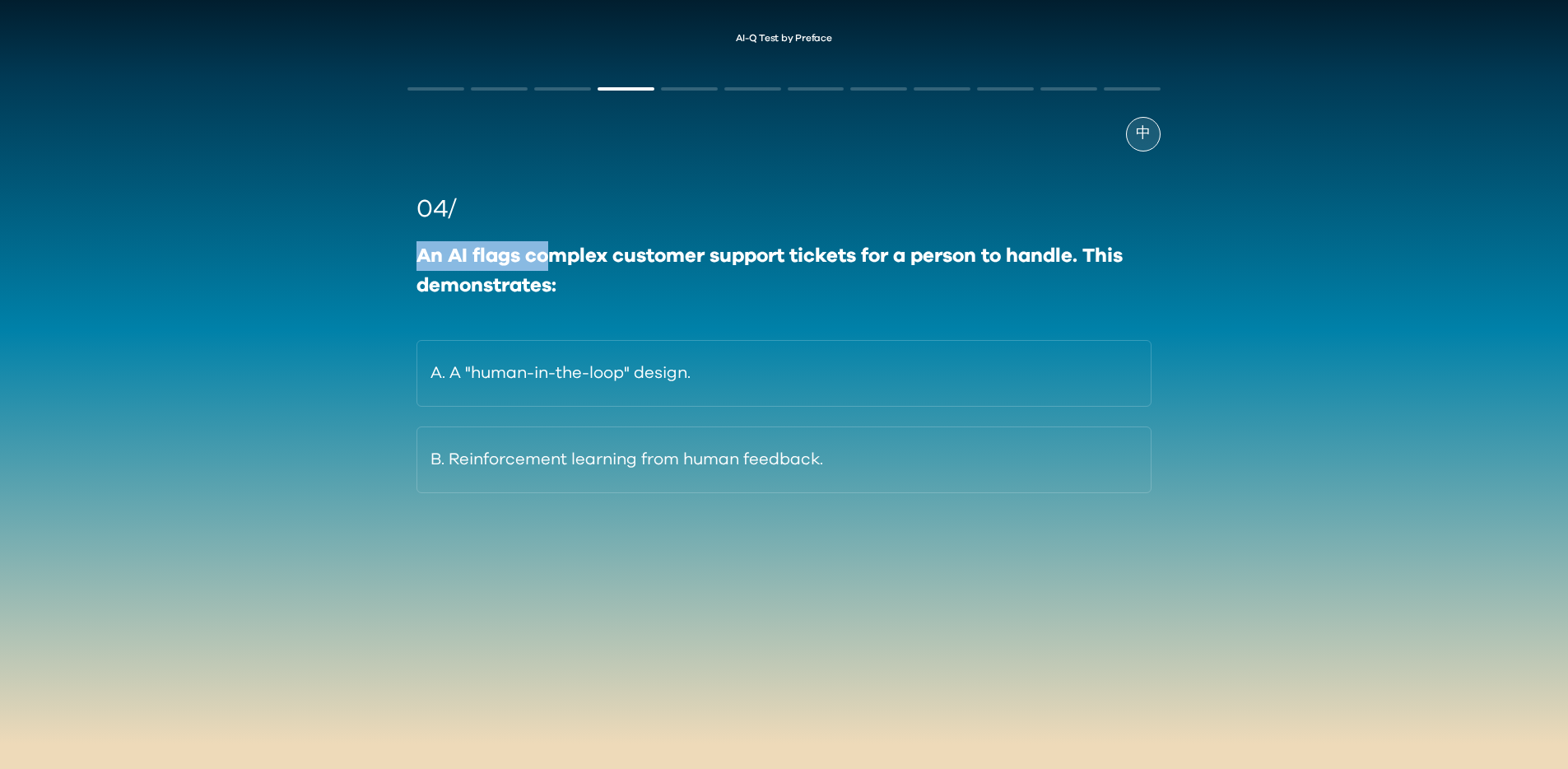 drag, startPoint x: 417, startPoint y: 255, endPoint x: 545, endPoint y: 263, distance: 128.24976 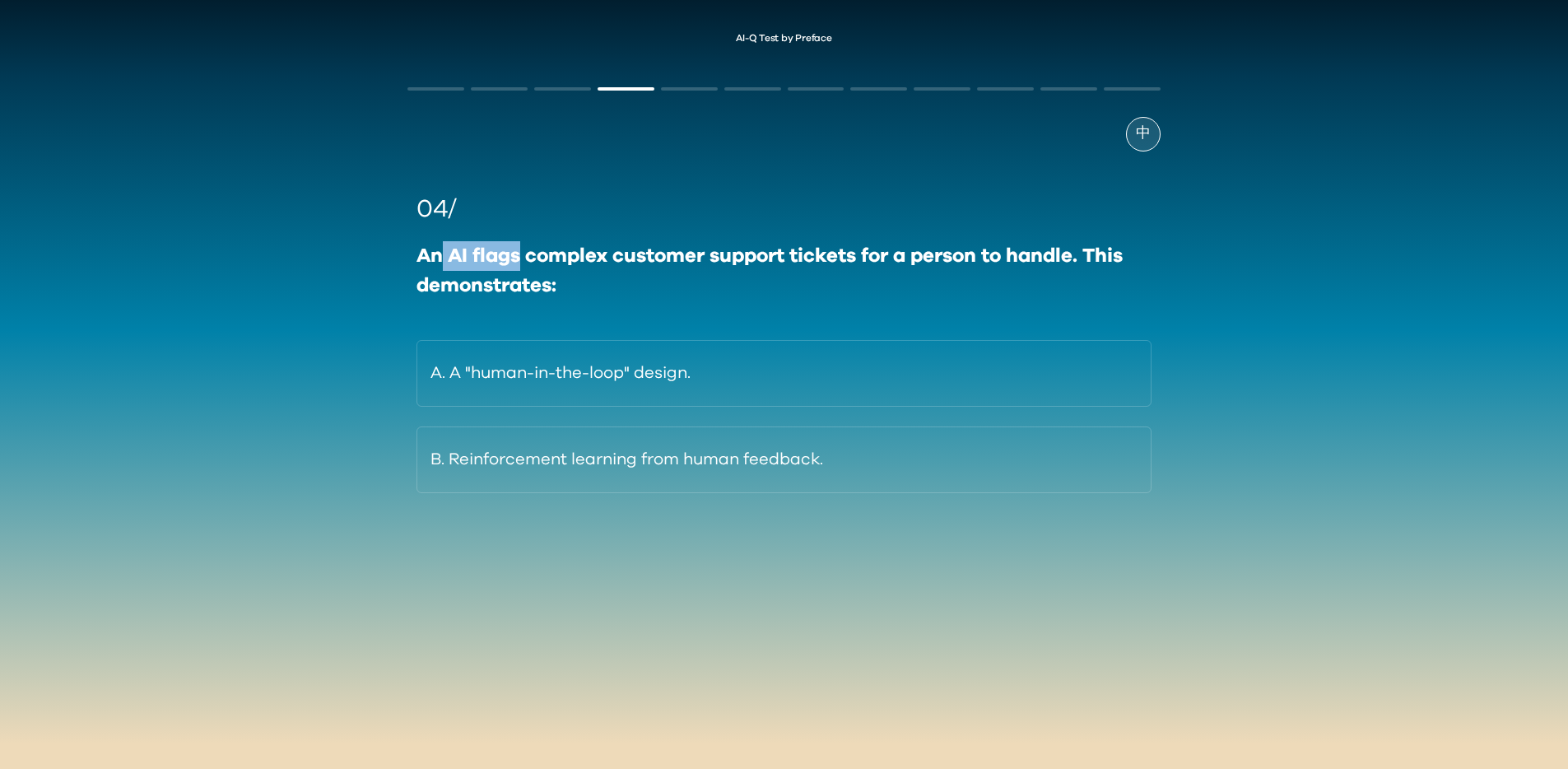 drag, startPoint x: 440, startPoint y: 256, endPoint x: 533, endPoint y: 260, distance: 93.085982 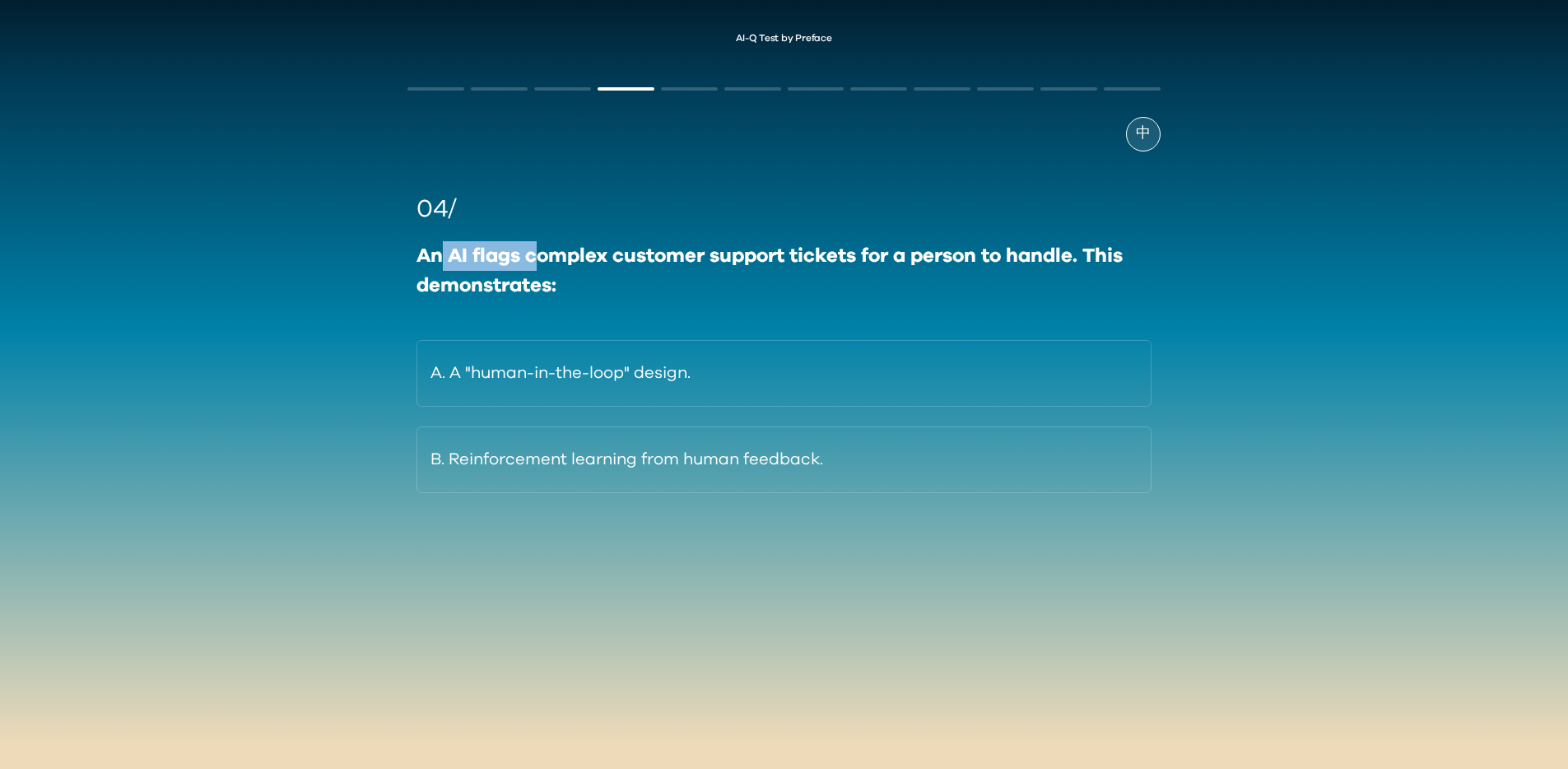 click on "An AI flags complex customer support tickets for a person to handle. This demonstrates:" at bounding box center [784, 271] 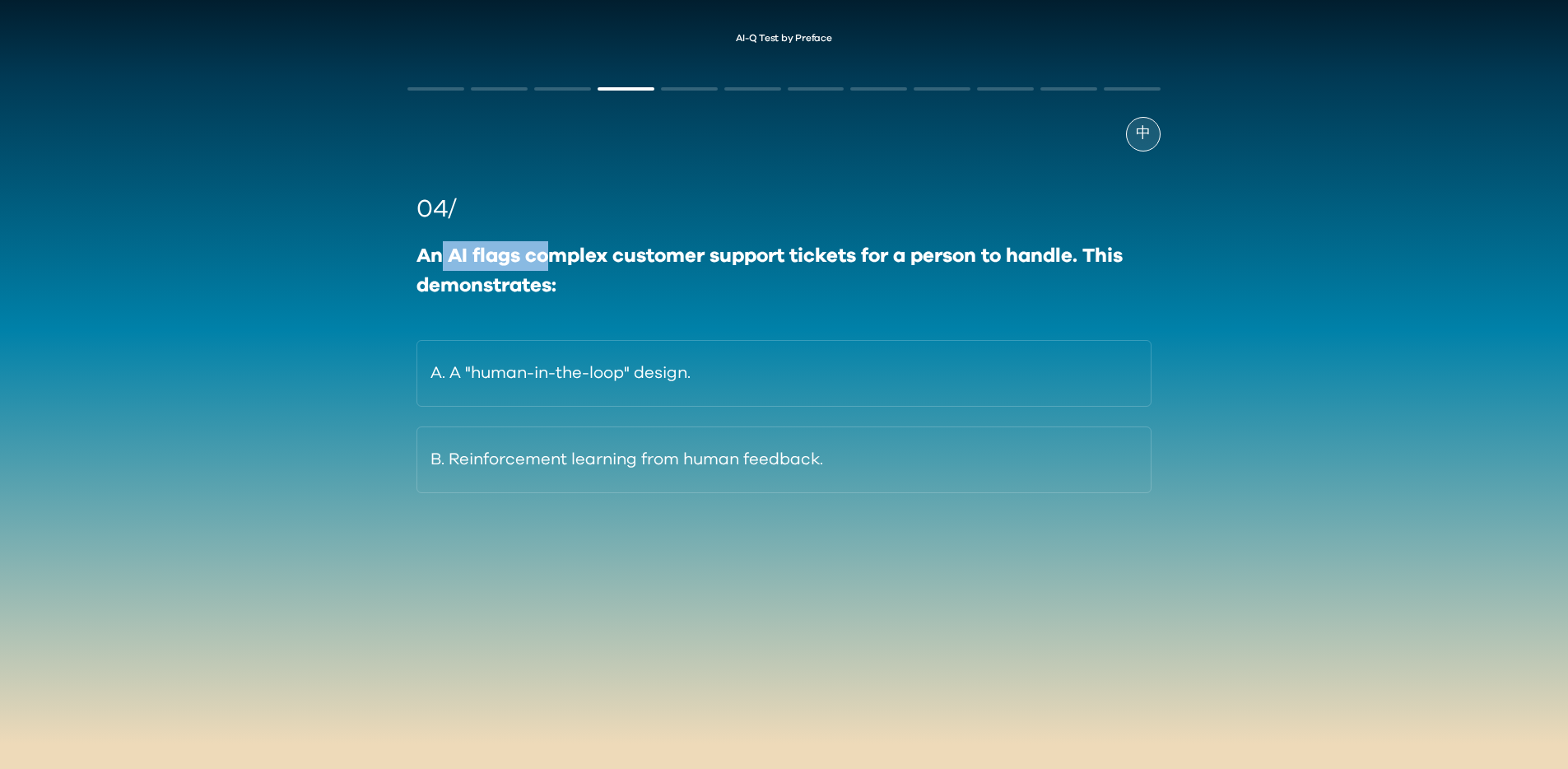 drag, startPoint x: 440, startPoint y: 259, endPoint x: 543, endPoint y: 259, distance: 103 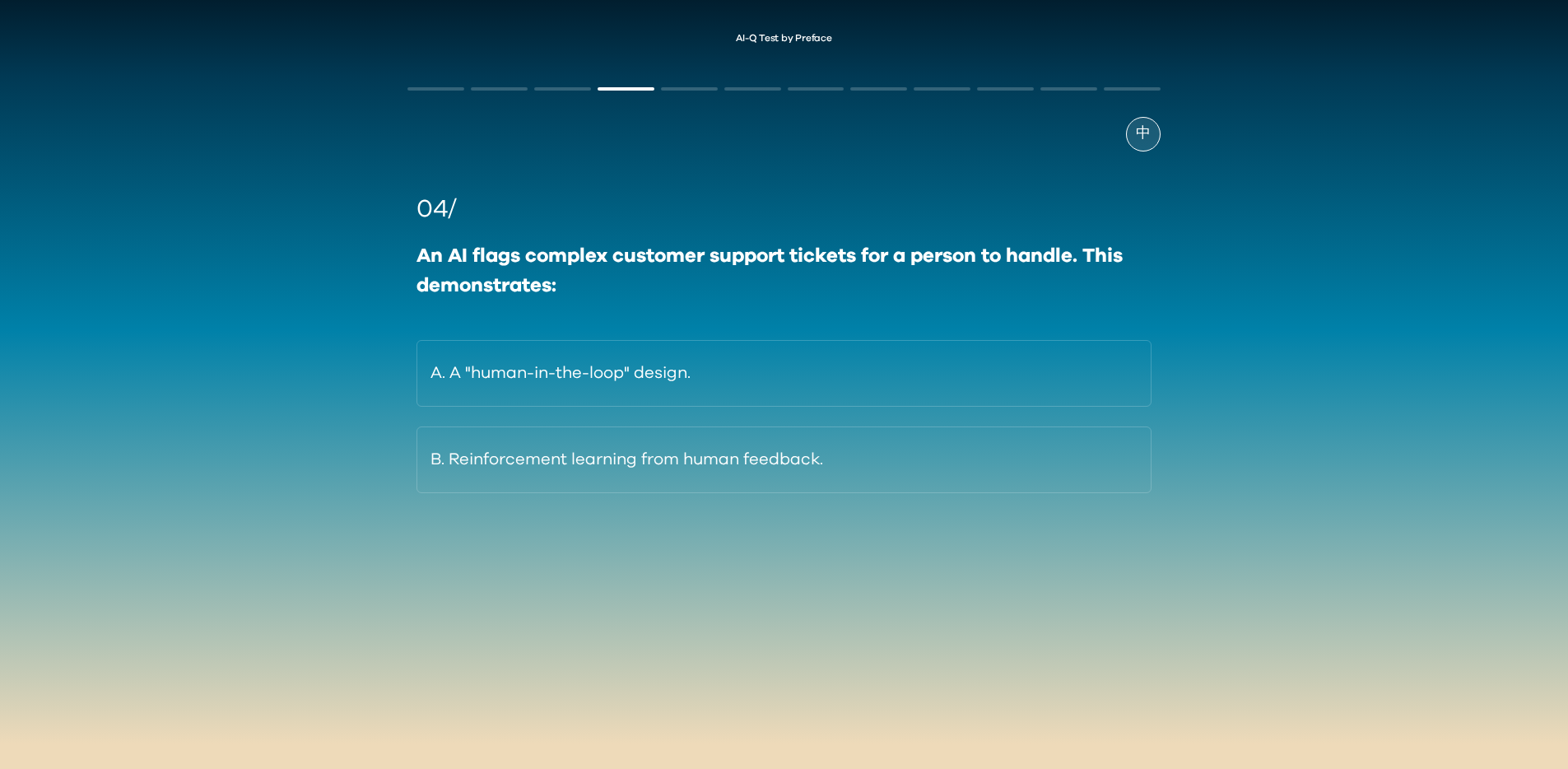 click on "A. A "human-in-the-loop" design. B. Reinforcement learning from human feedback." at bounding box center [784, 417] 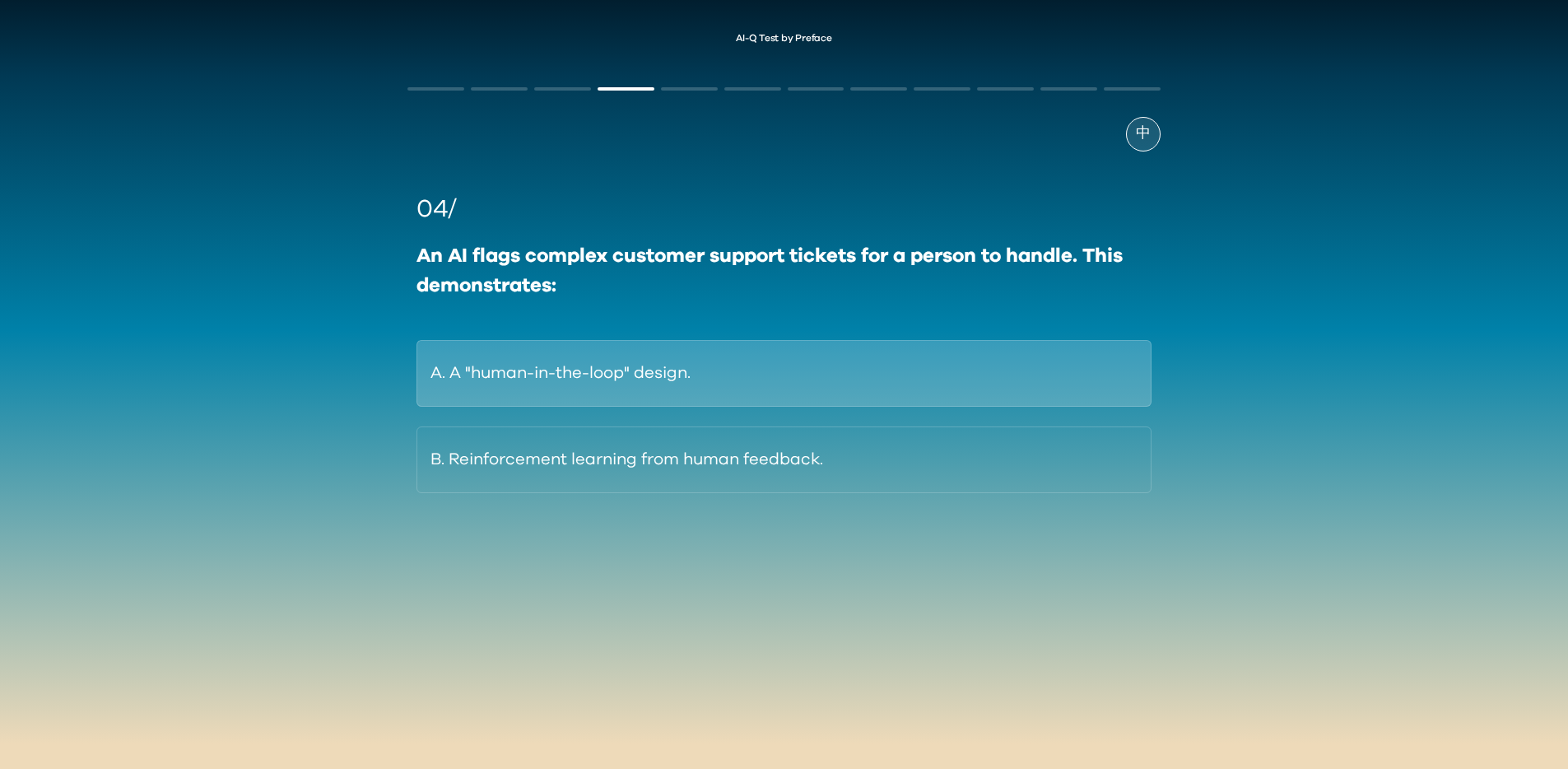 click on "A. A "human-in-the-loop" design." at bounding box center [784, 373] 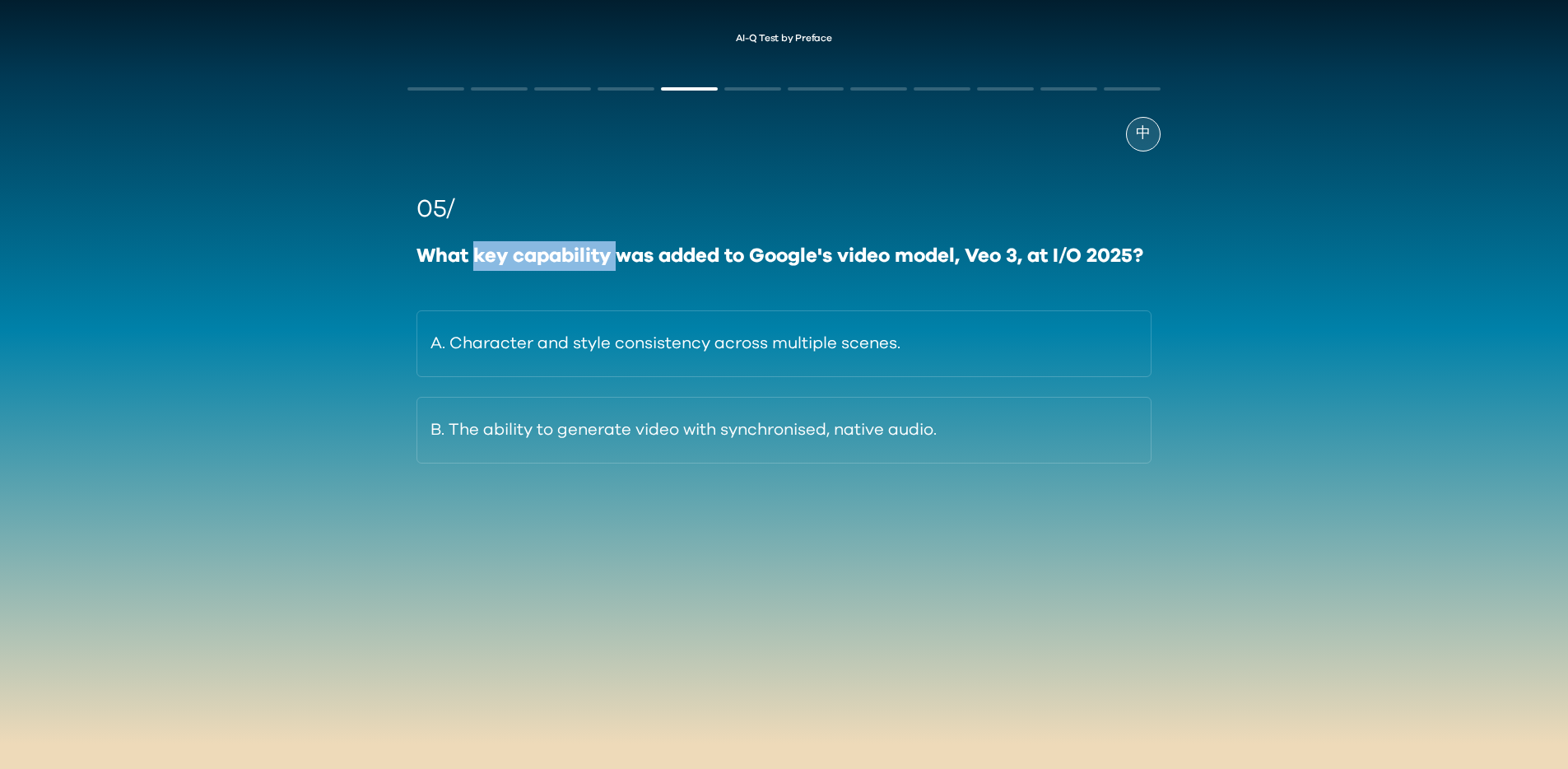 drag, startPoint x: 476, startPoint y: 256, endPoint x: 620, endPoint y: 257, distance: 144.00347 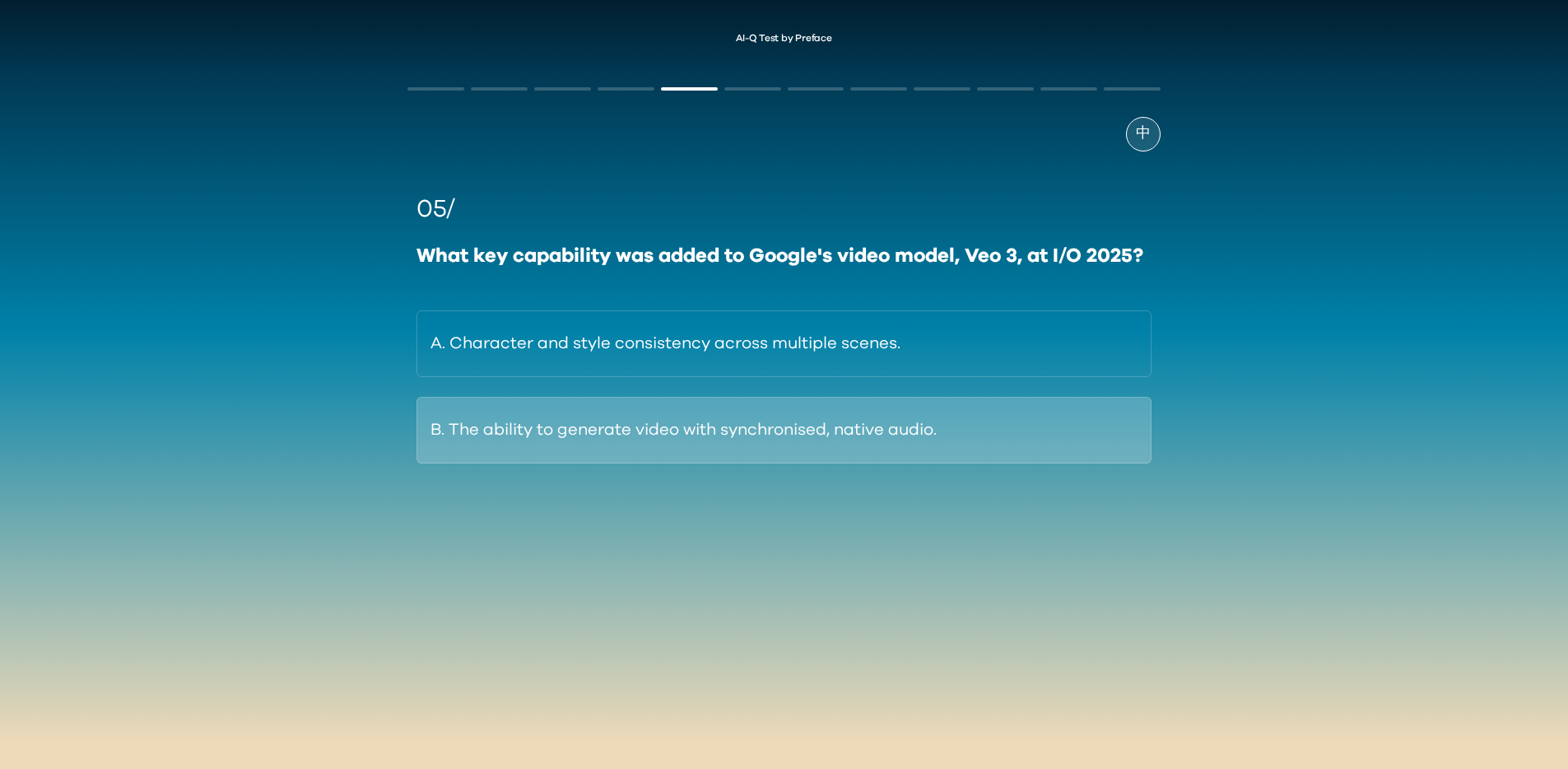 click on "B. The ability to generate video with synchronised, native audio." at bounding box center (784, 430) 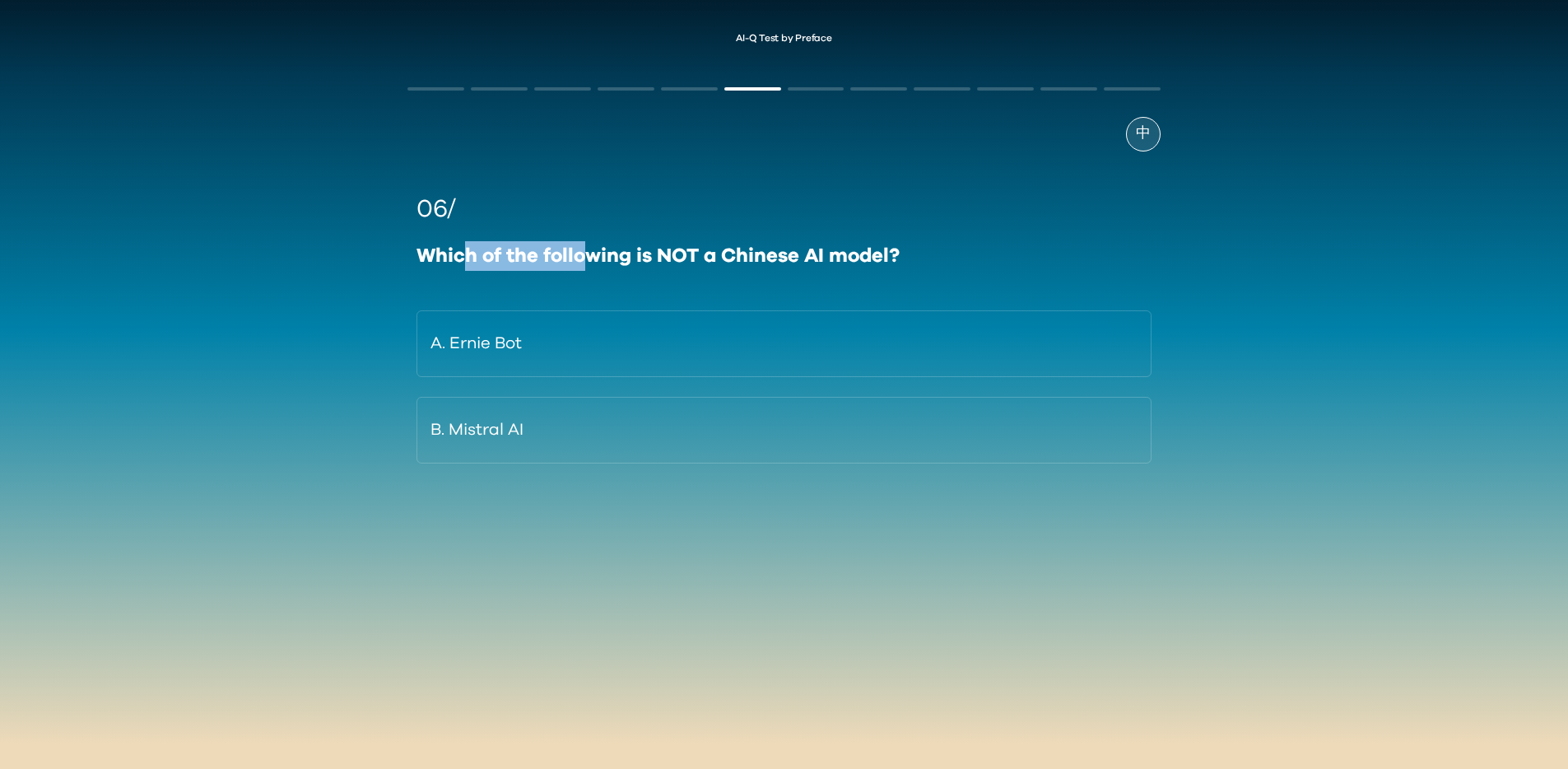 drag, startPoint x: 468, startPoint y: 260, endPoint x: 586, endPoint y: 261, distance: 118.0042 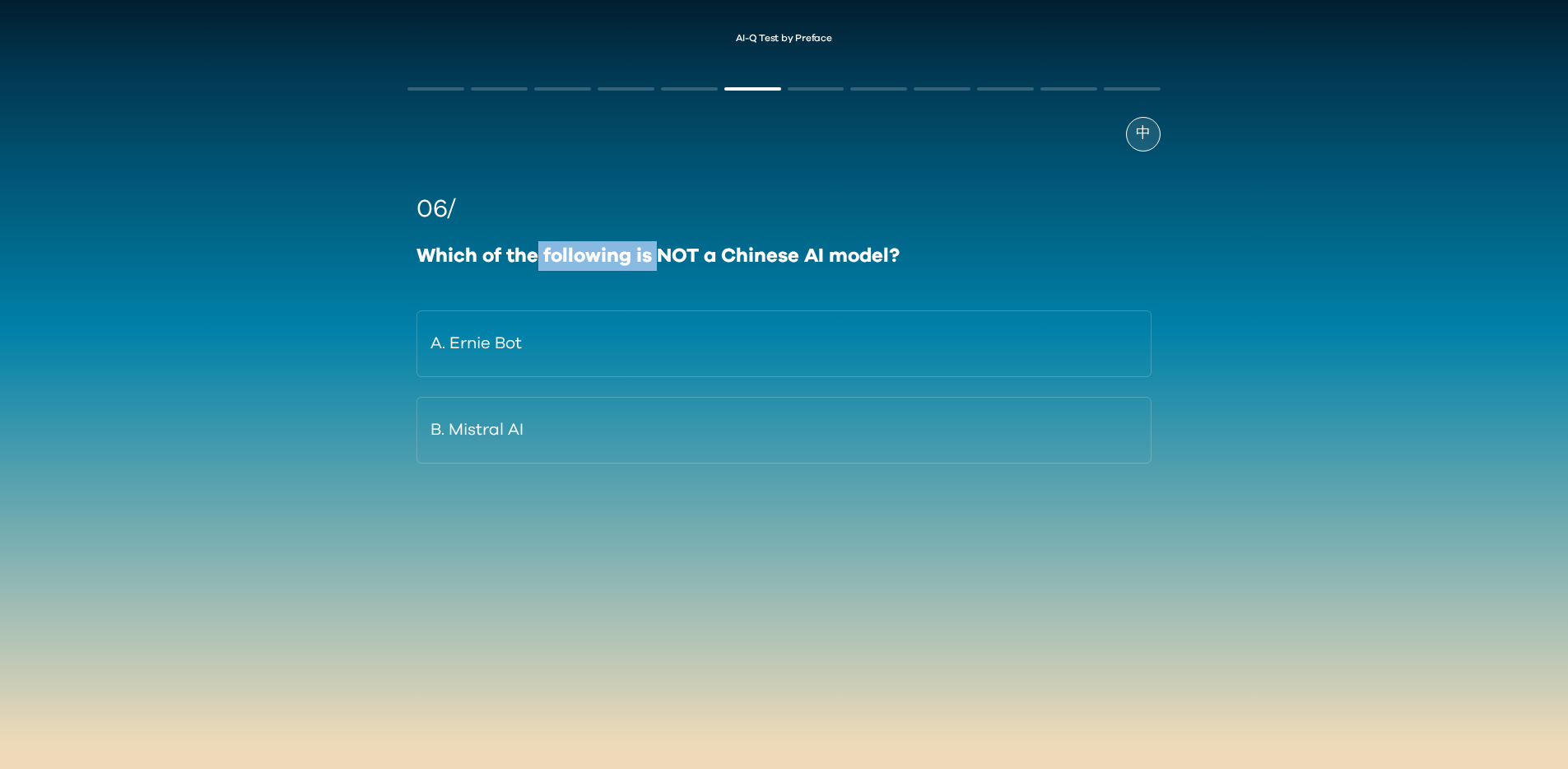 drag, startPoint x: 547, startPoint y: 254, endPoint x: 659, endPoint y: 249, distance: 112.11155 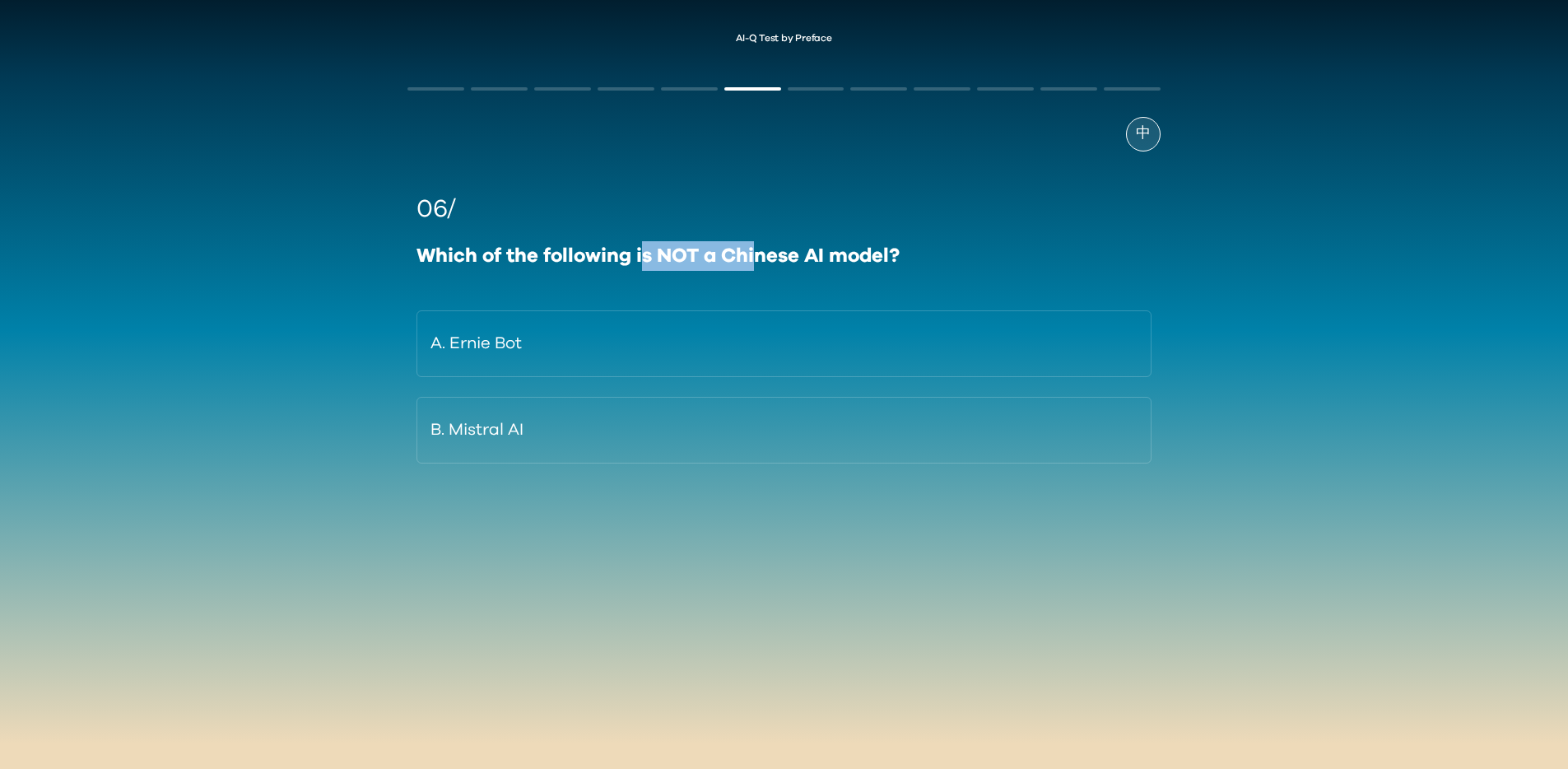 drag, startPoint x: 644, startPoint y: 259, endPoint x: 753, endPoint y: 265, distance: 109.16501 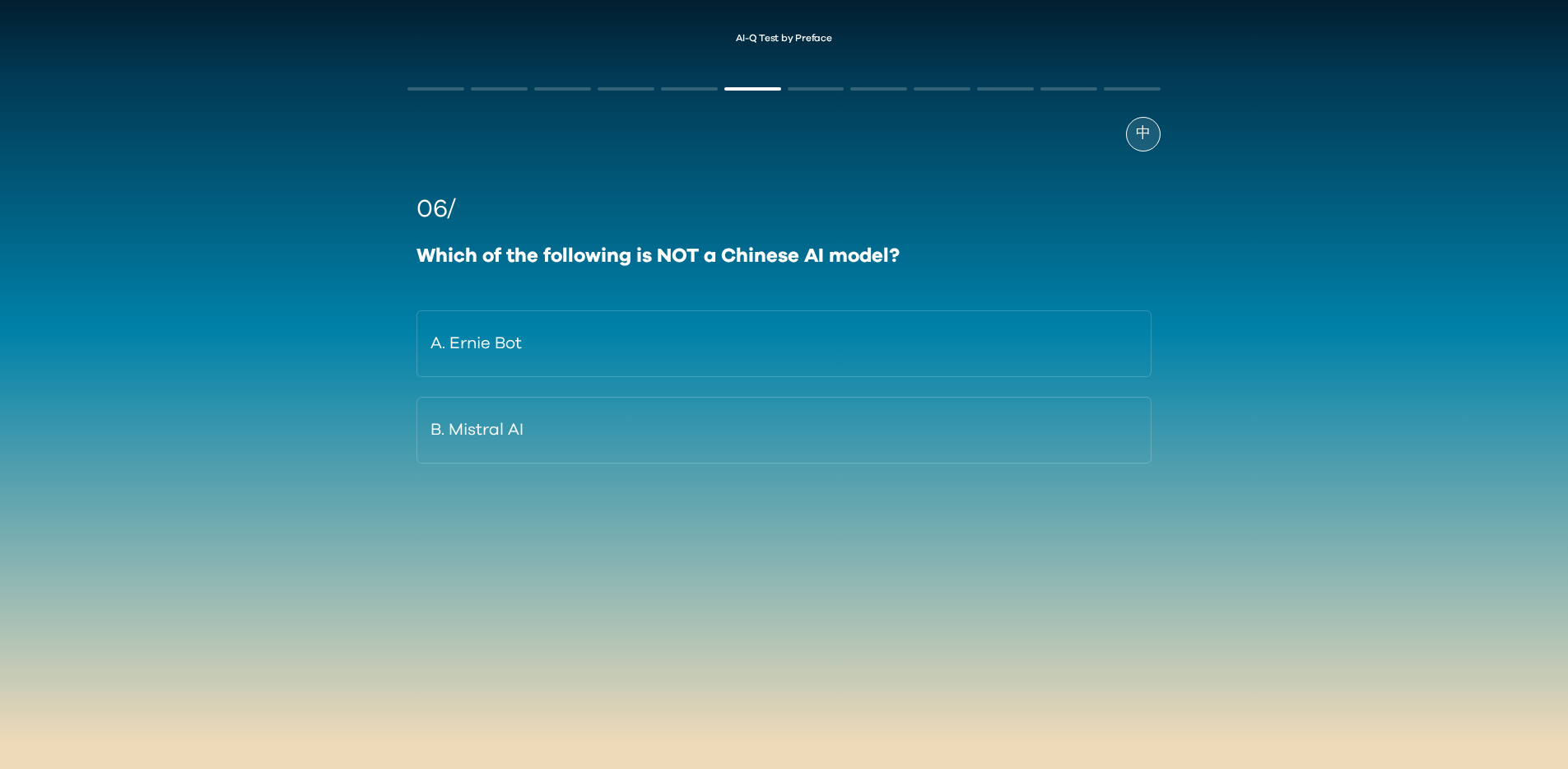 click on "Which of the following is NOT a Chinese AI model?" at bounding box center [784, 256] 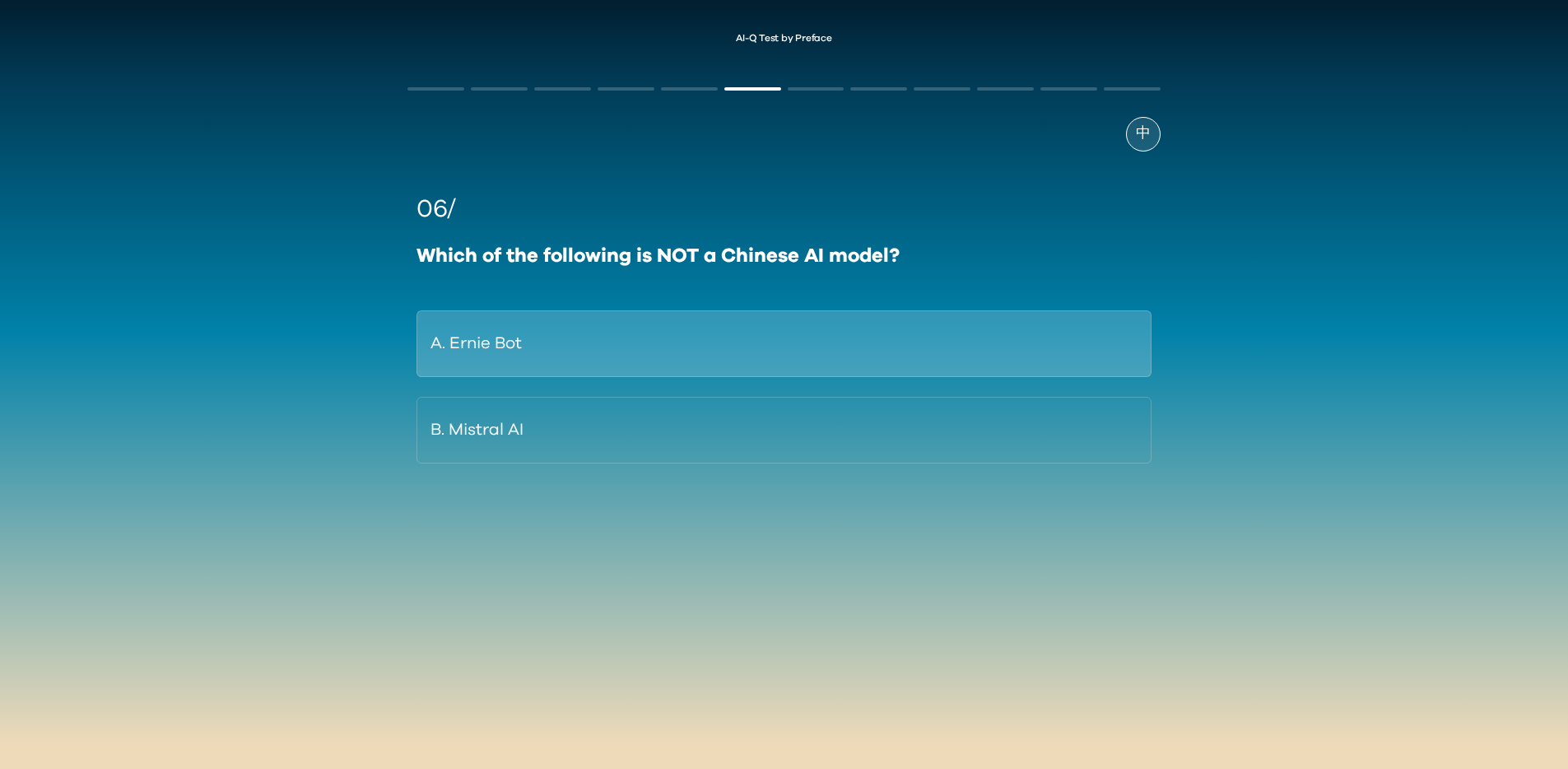 click on "A. Ernie Bot" at bounding box center (784, 343) 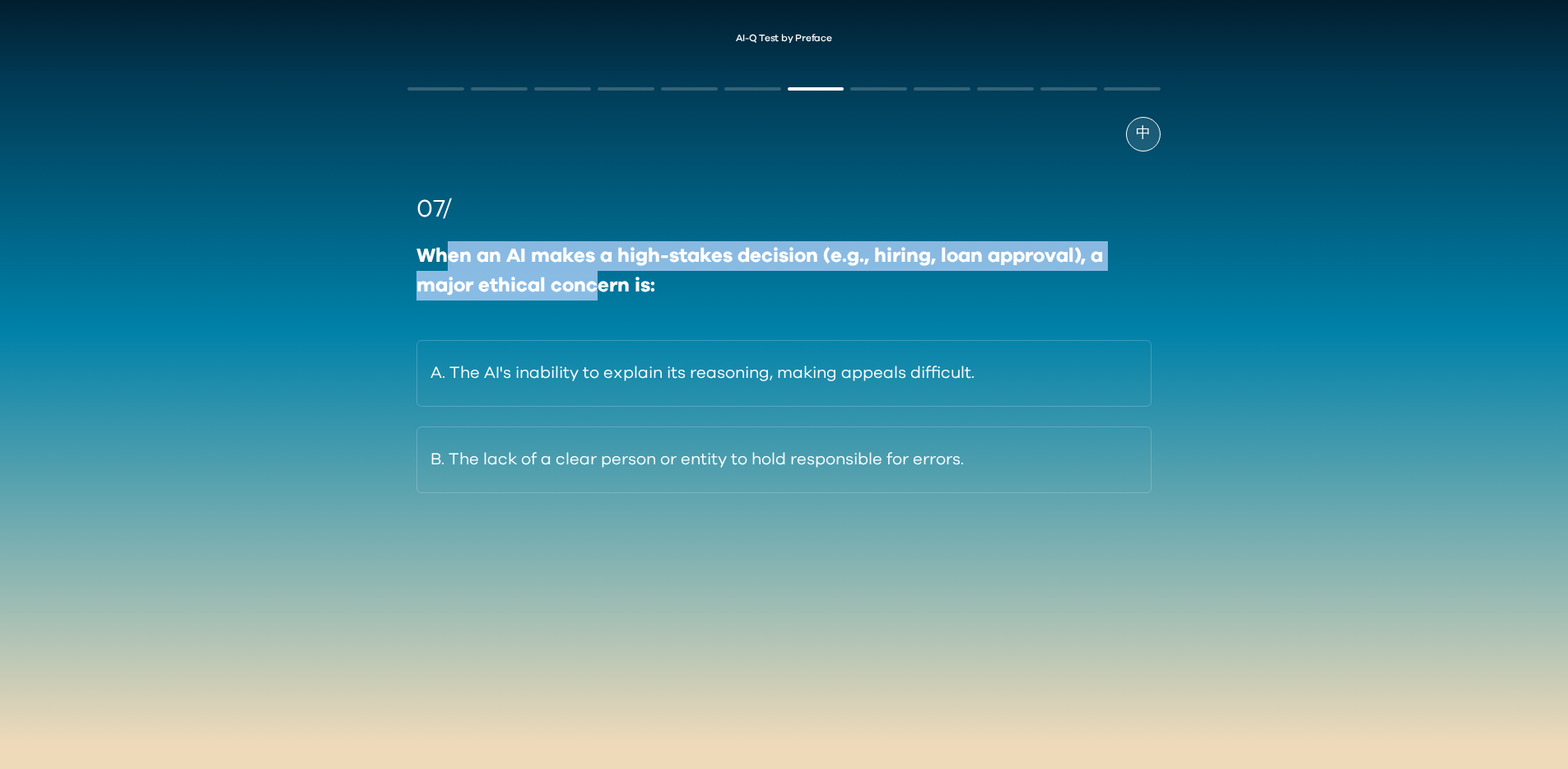 drag, startPoint x: 451, startPoint y: 256, endPoint x: 593, endPoint y: 273, distance: 143.01399 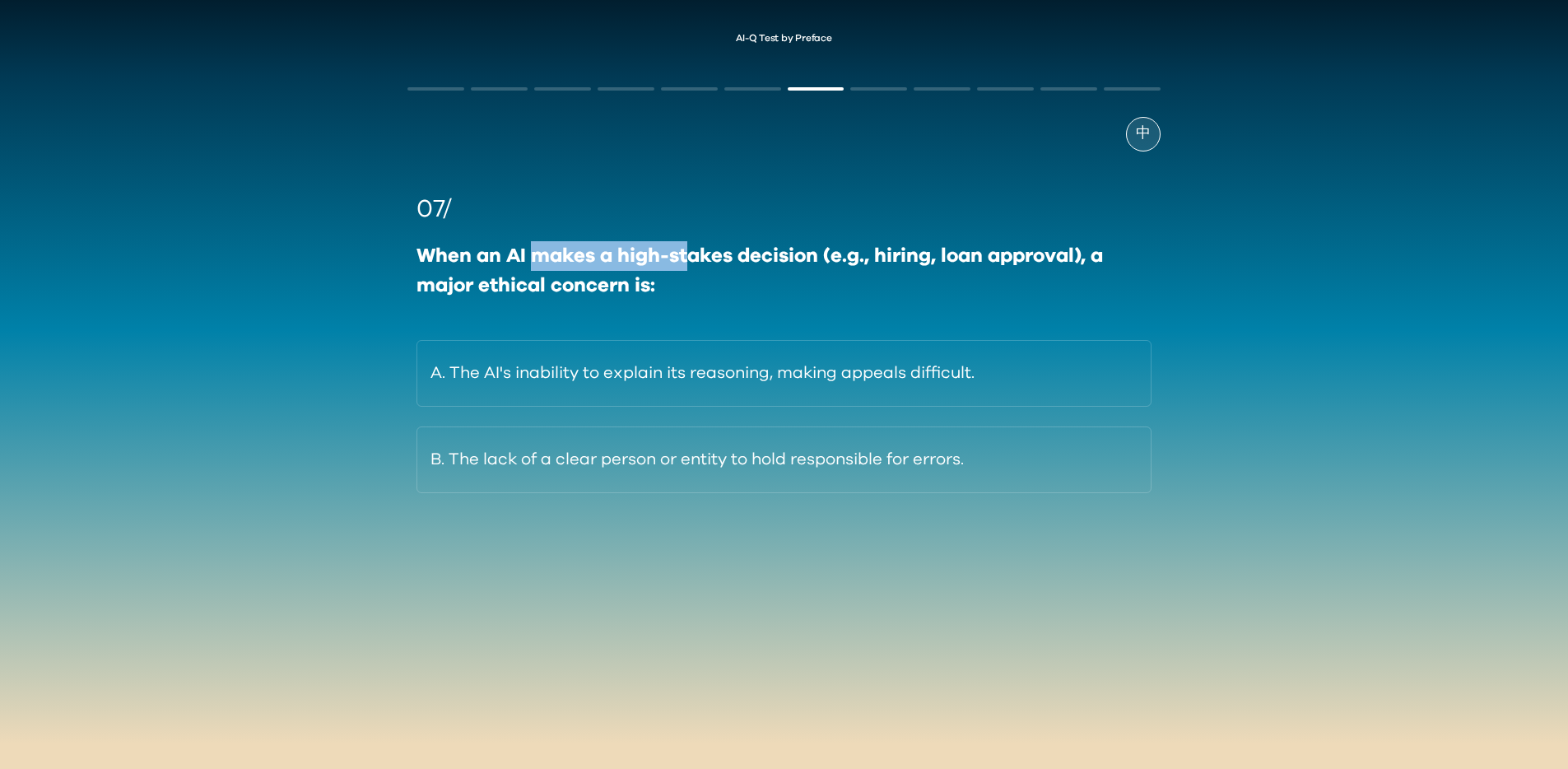 drag, startPoint x: 561, startPoint y: 258, endPoint x: 690, endPoint y: 258, distance: 129 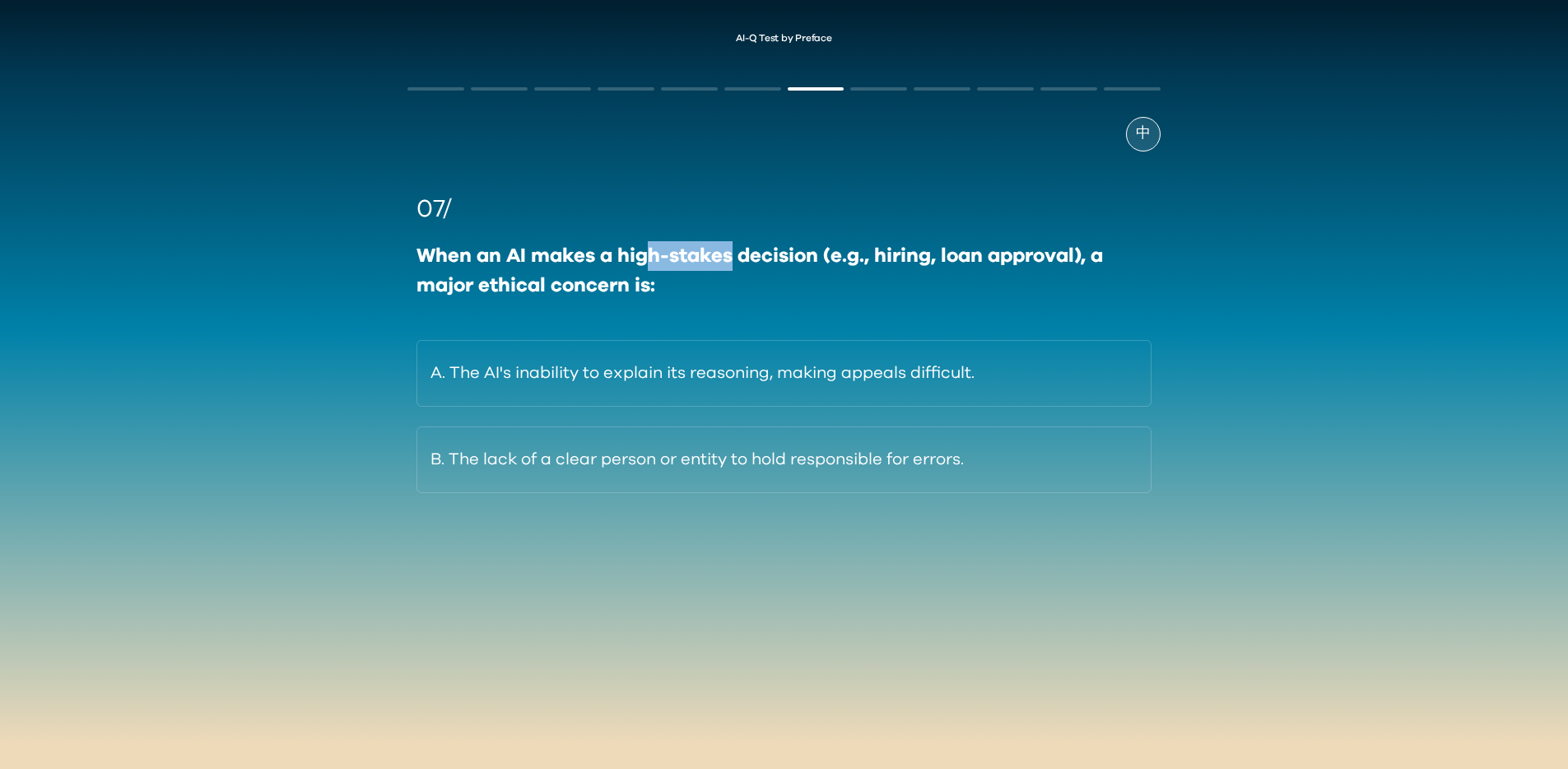 drag, startPoint x: 650, startPoint y: 261, endPoint x: 793, endPoint y: 266, distance: 143.08739 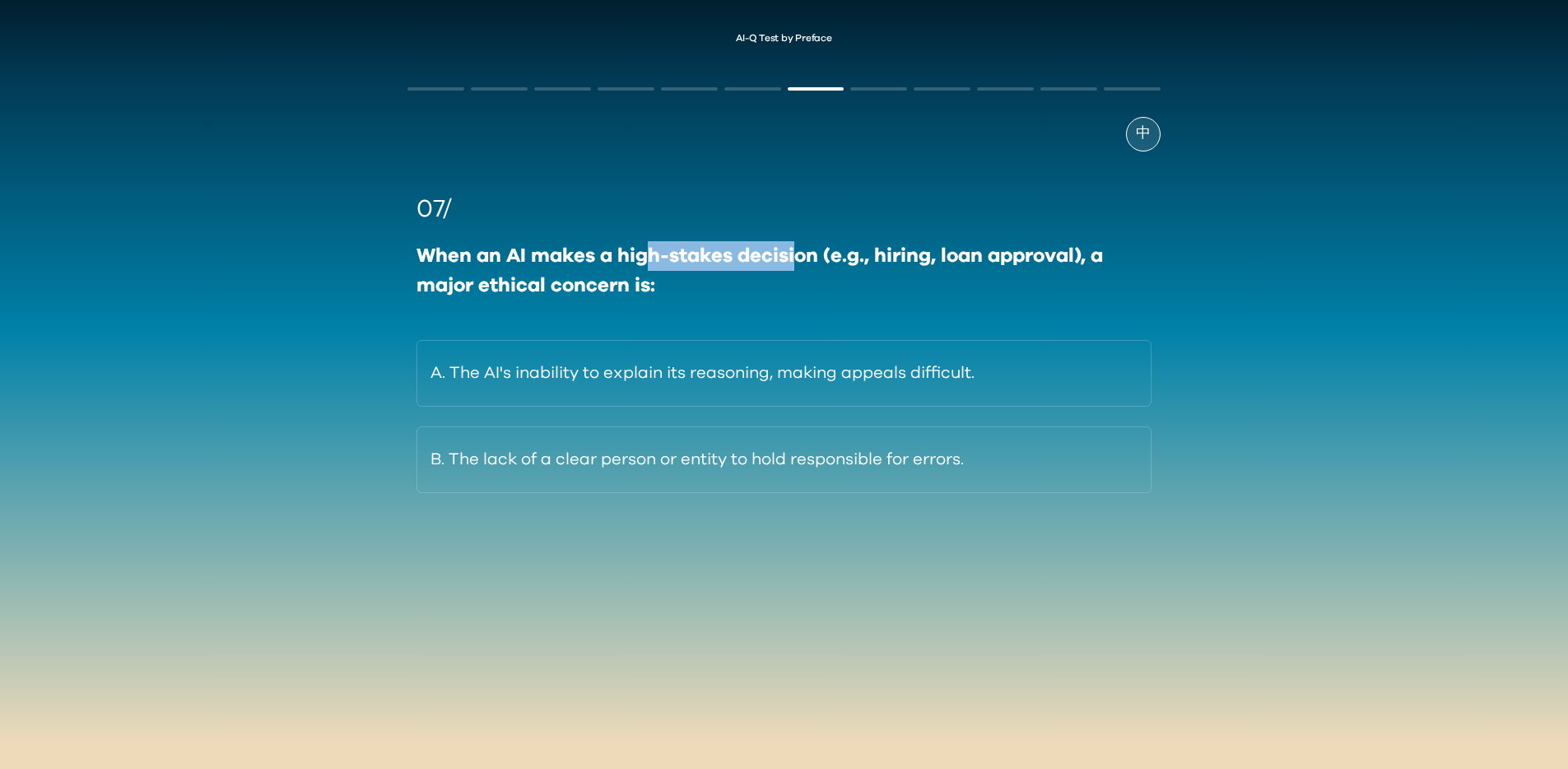 click on "When an AI makes a high-stakes decision (e.g., hiring, loan approval), a major ethical concern is:" at bounding box center [784, 271] 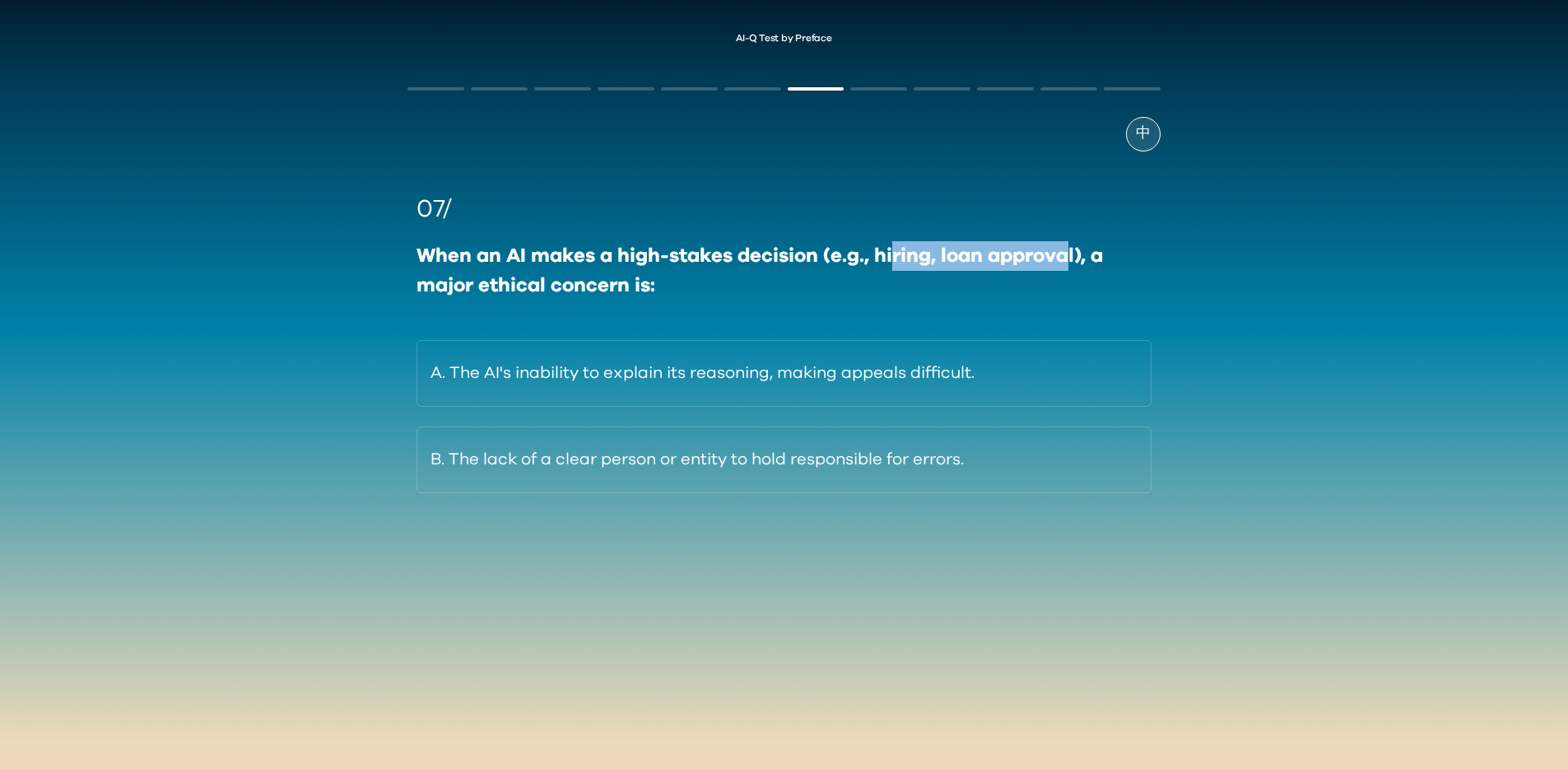 drag, startPoint x: 888, startPoint y: 260, endPoint x: 1072, endPoint y: 252, distance: 184.1738 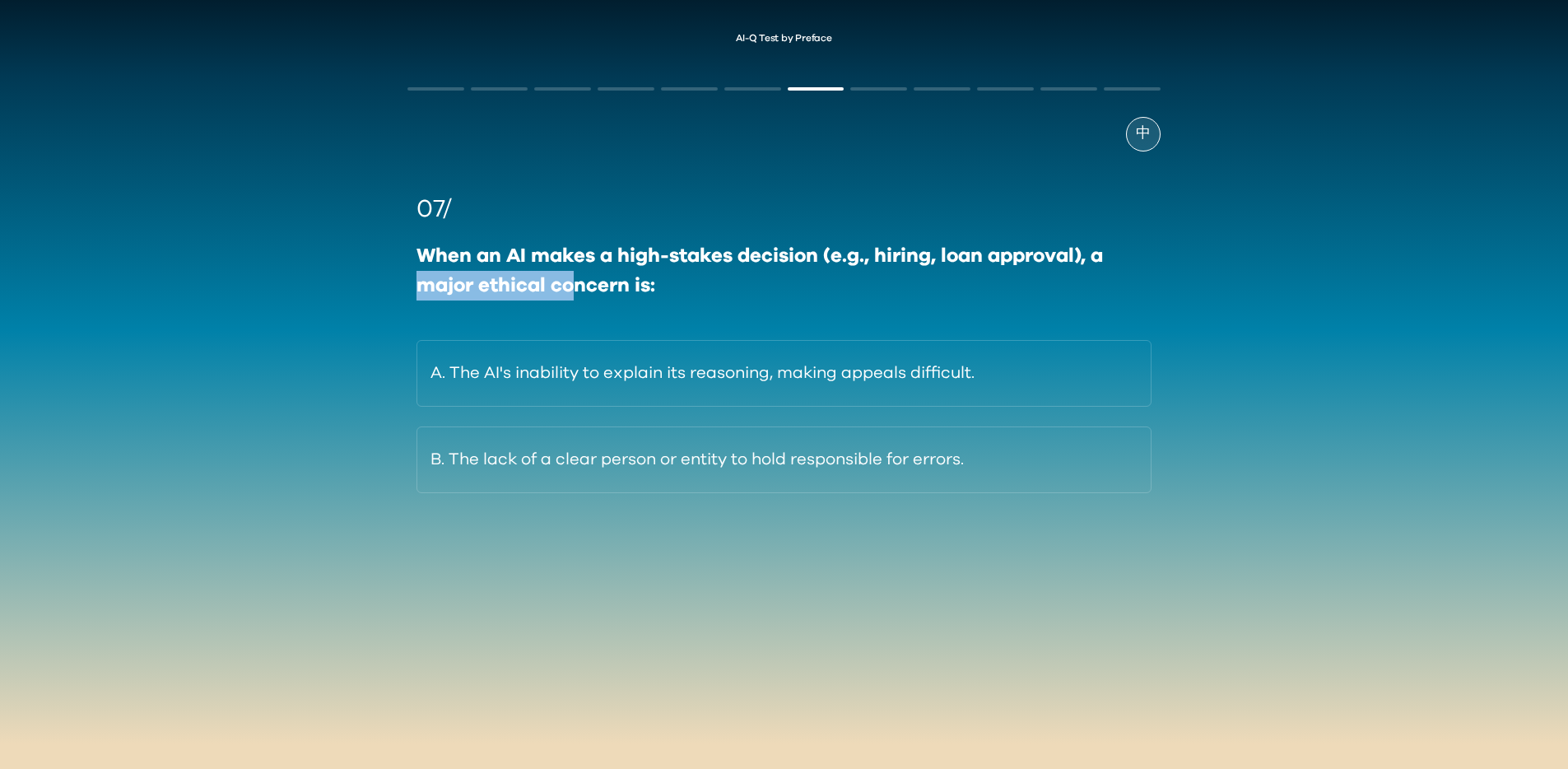 drag, startPoint x: 421, startPoint y: 288, endPoint x: 575, endPoint y: 295, distance: 154.15901 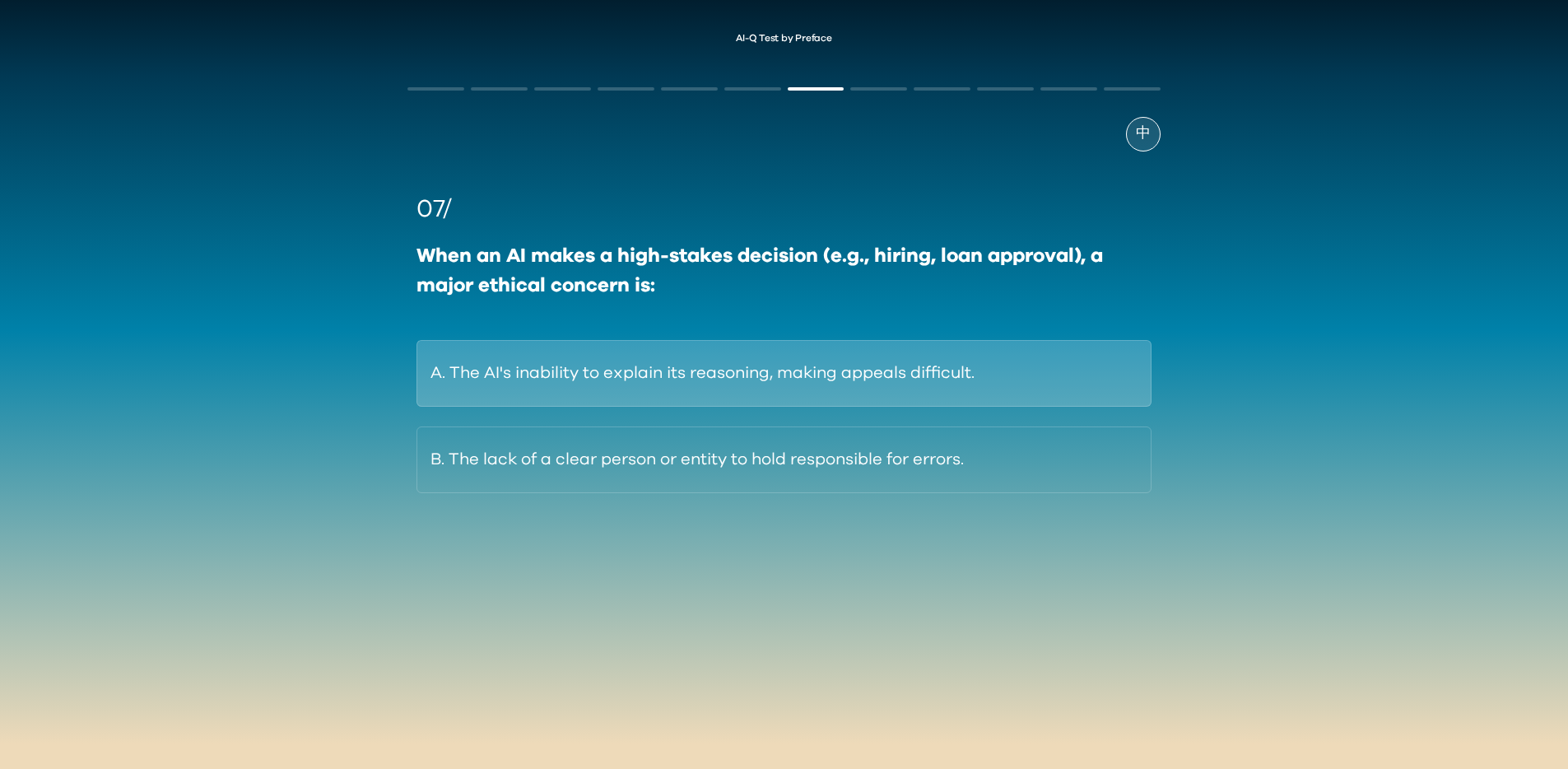 click on "A. The AI's inability to explain its reasoning, making appeals difficult." at bounding box center (784, 373) 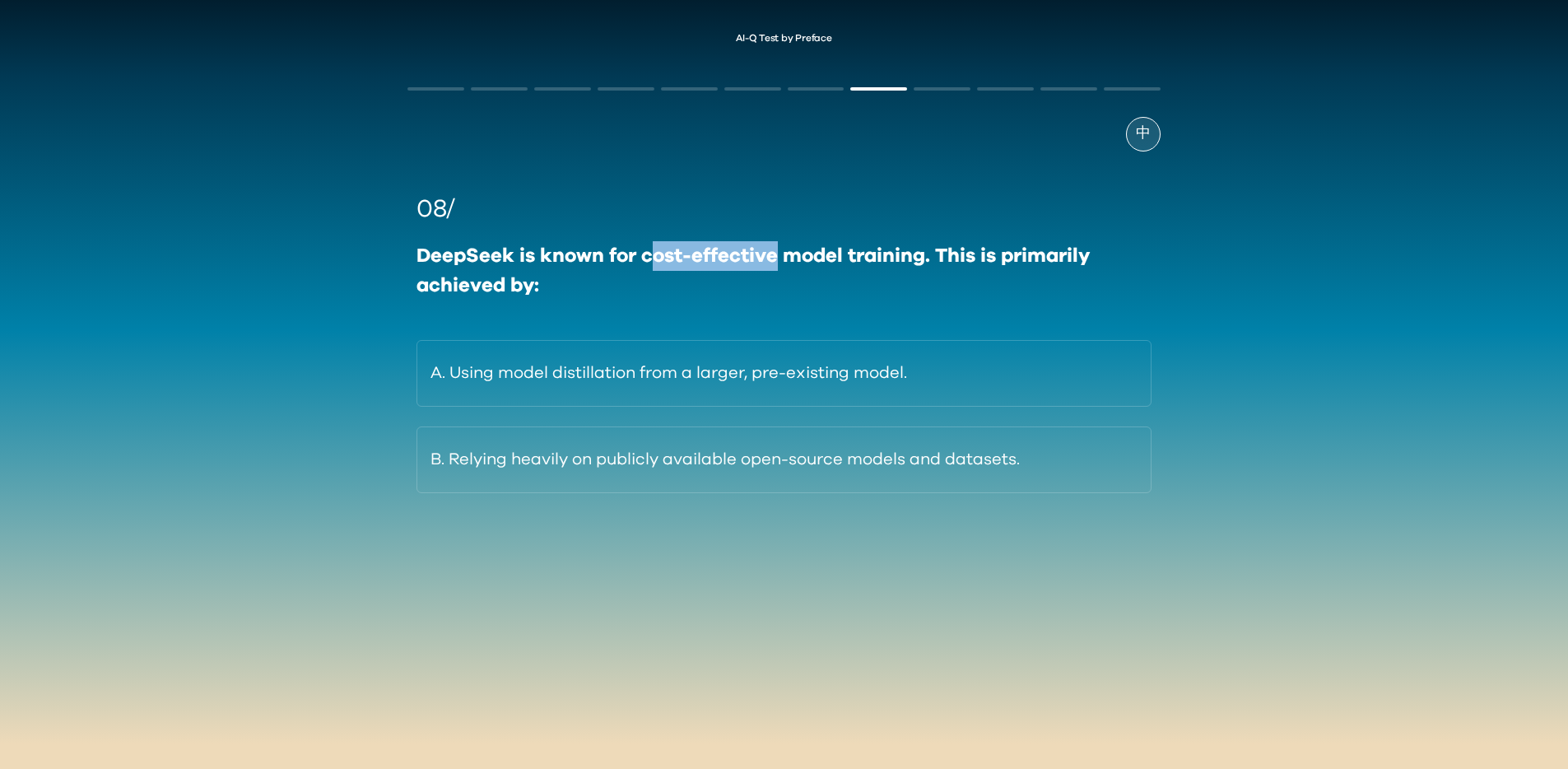 drag, startPoint x: 649, startPoint y: 247, endPoint x: 771, endPoint y: 249, distance: 122.01639 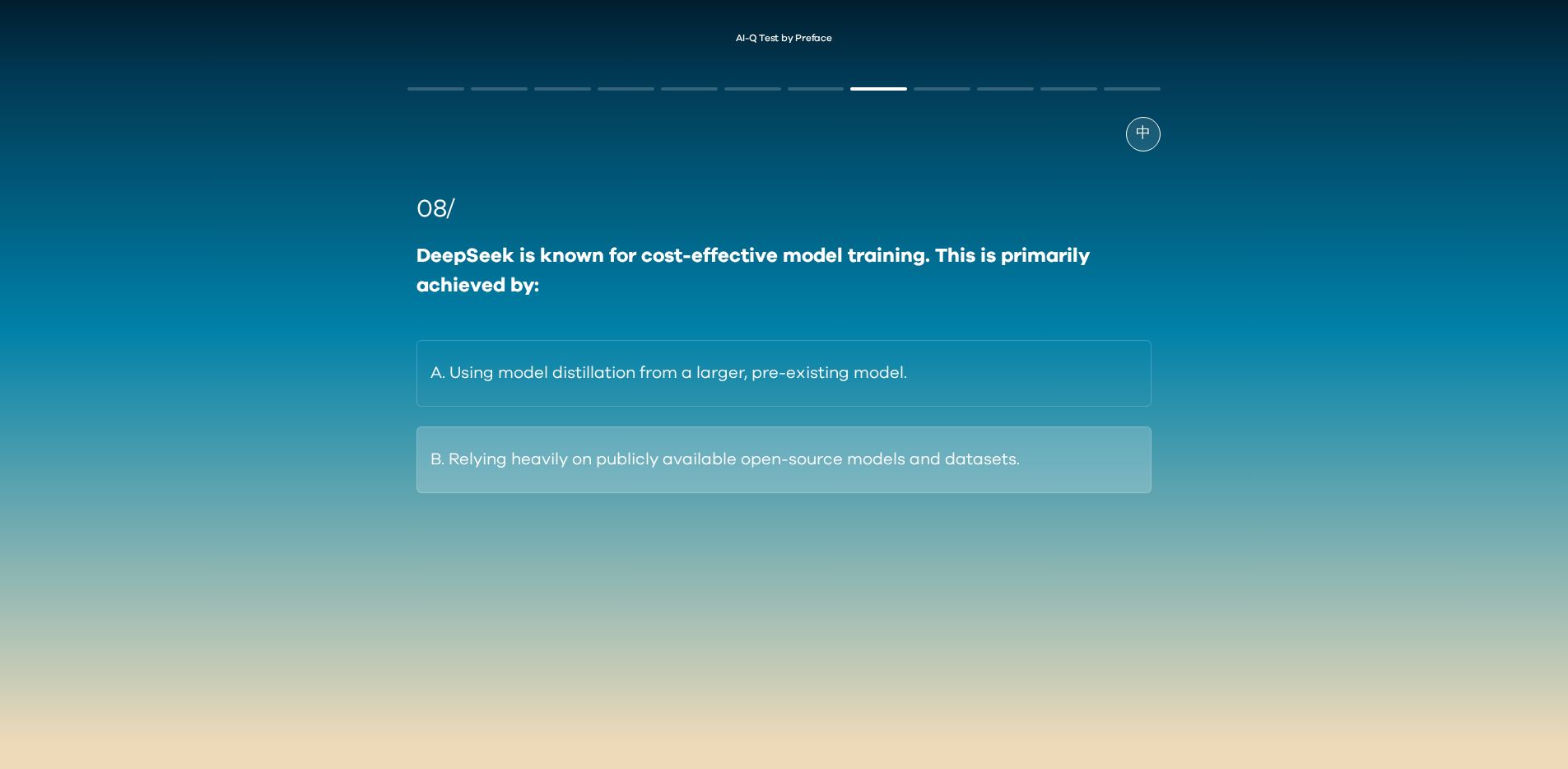 click on "B. Relying heavily on publicly available open-source models and datasets." at bounding box center (784, 459) 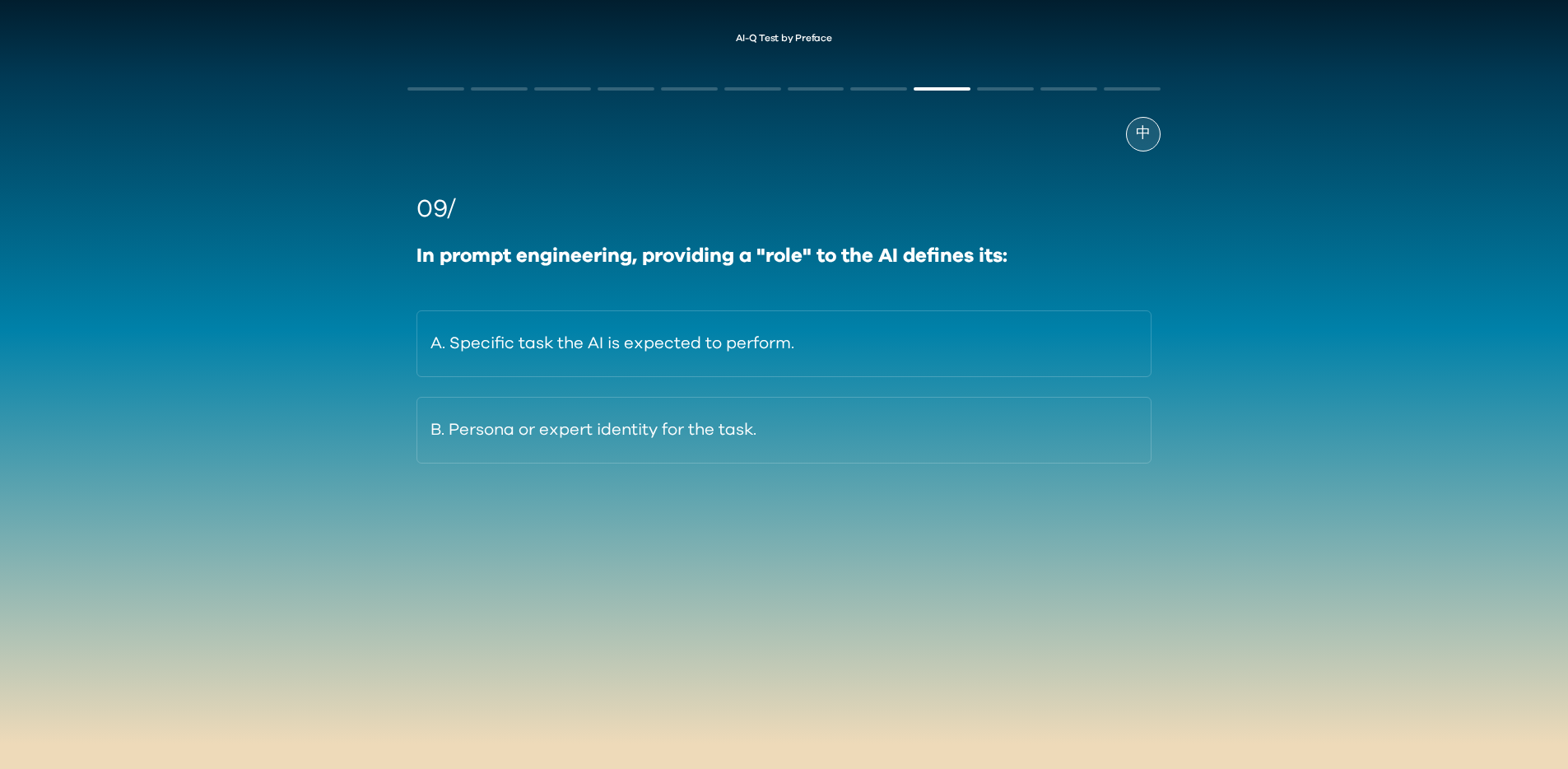 drag, startPoint x: 480, startPoint y: 254, endPoint x: 472, endPoint y: 258, distance: 8.944272 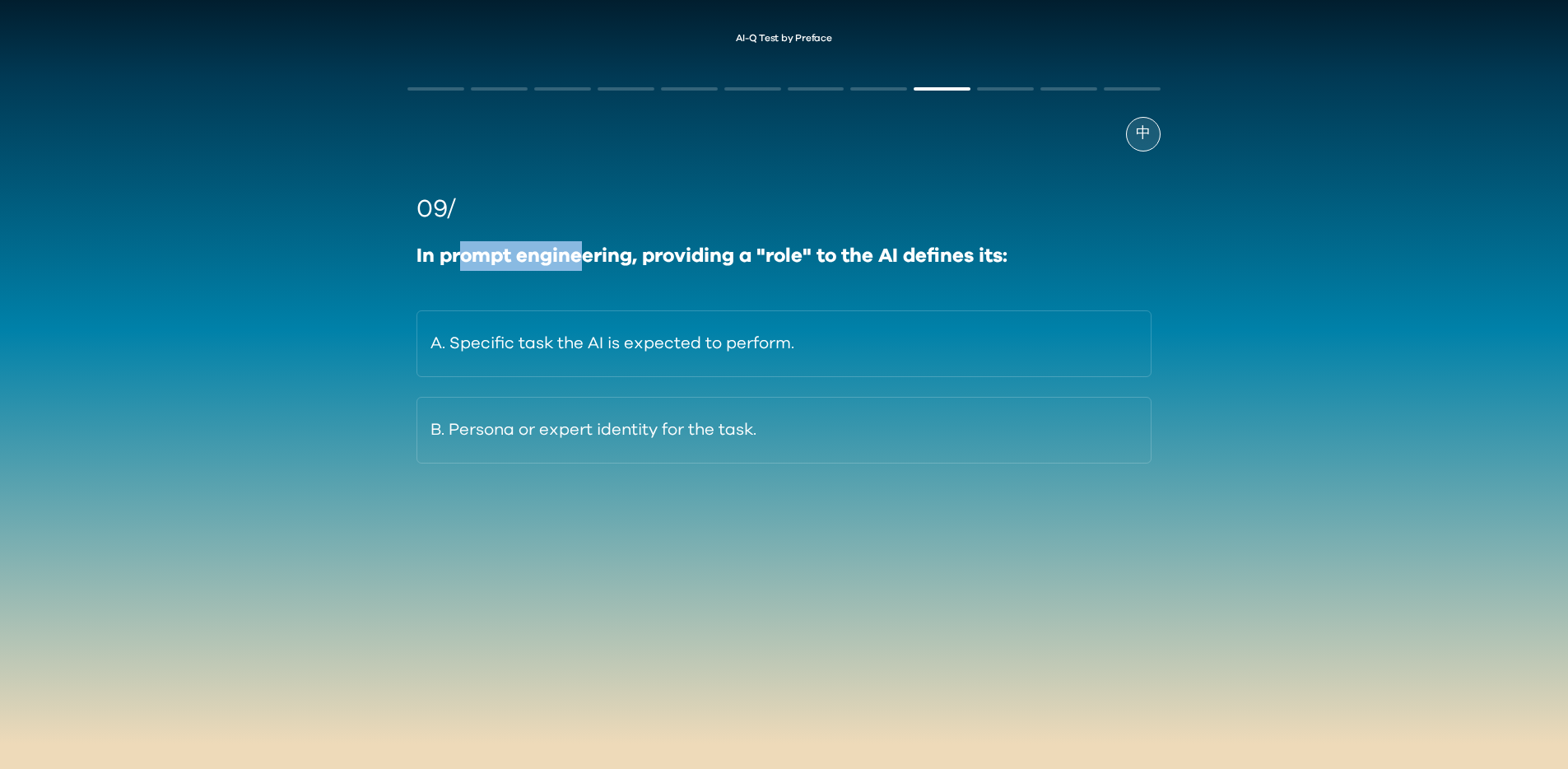 drag, startPoint x: 482, startPoint y: 255, endPoint x: 586, endPoint y: 254, distance: 104.00481 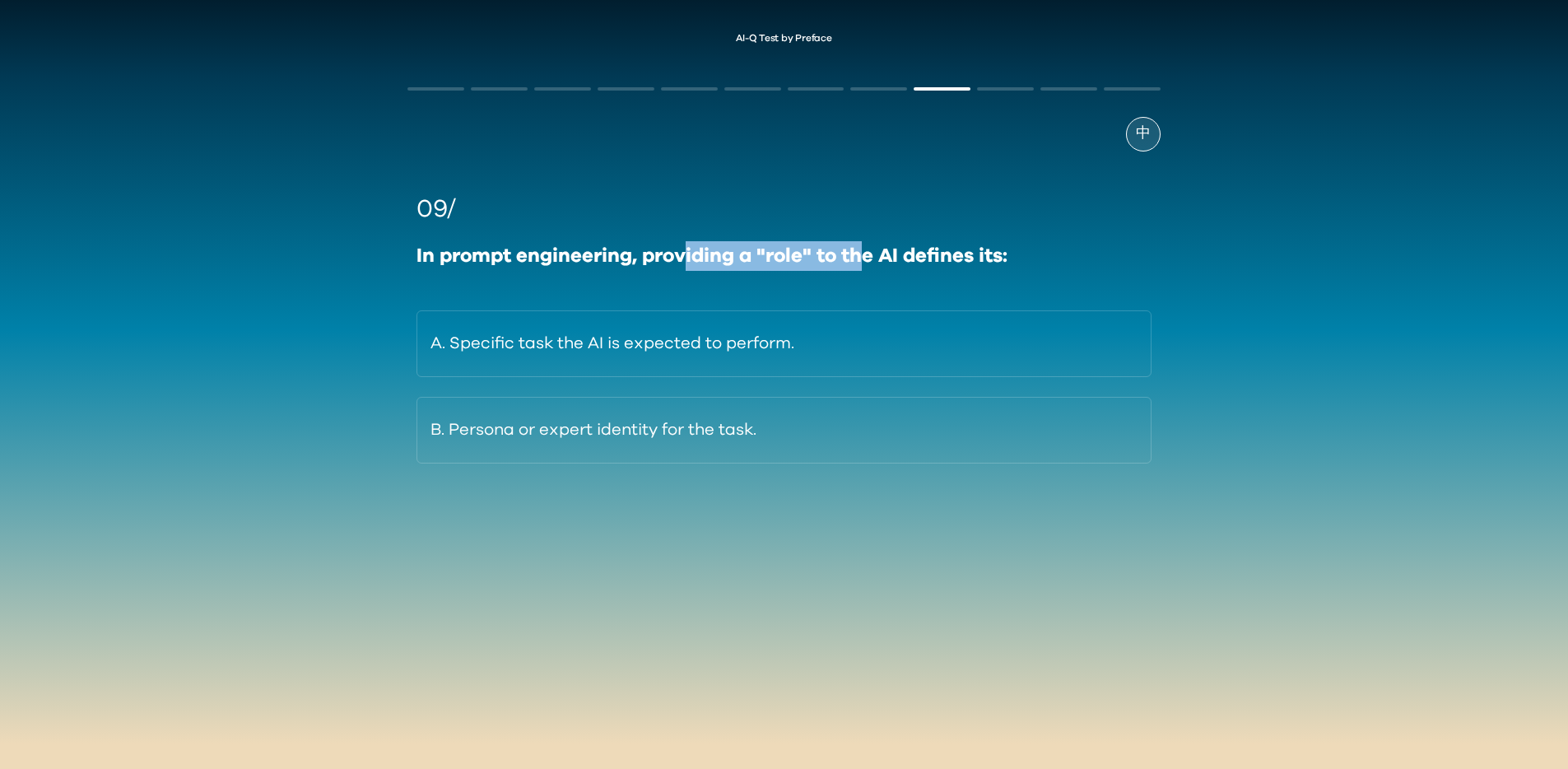 drag, startPoint x: 682, startPoint y: 262, endPoint x: 866, endPoint y: 251, distance: 184.3285 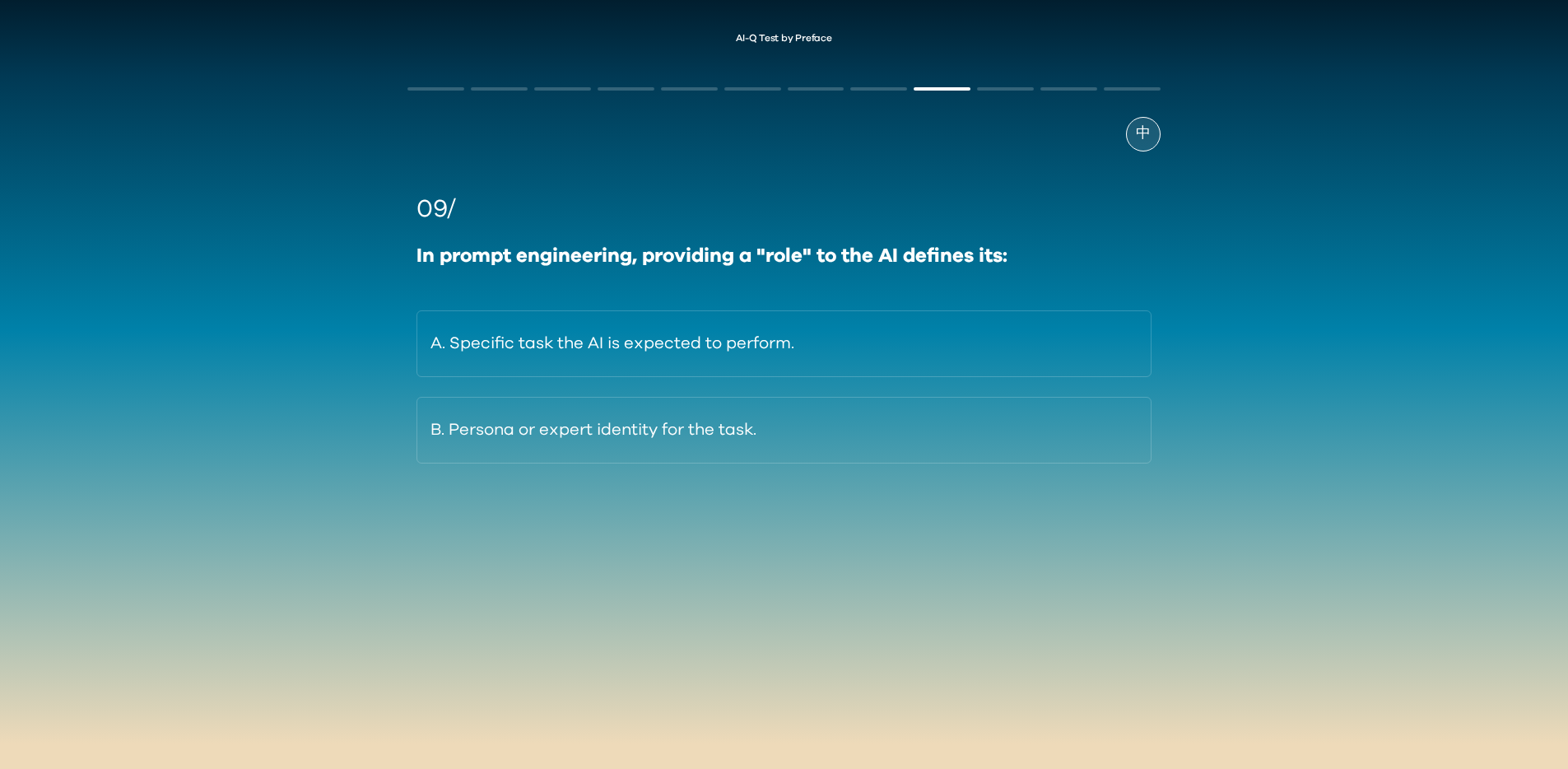 click on "AI-Q Test   by Preface 中 09/ In prompt engineering, providing a "role" to the AI defines its: A. Specific task the AI is expected to perform. B. Persona or expert identity for the task." at bounding box center (784, 384) 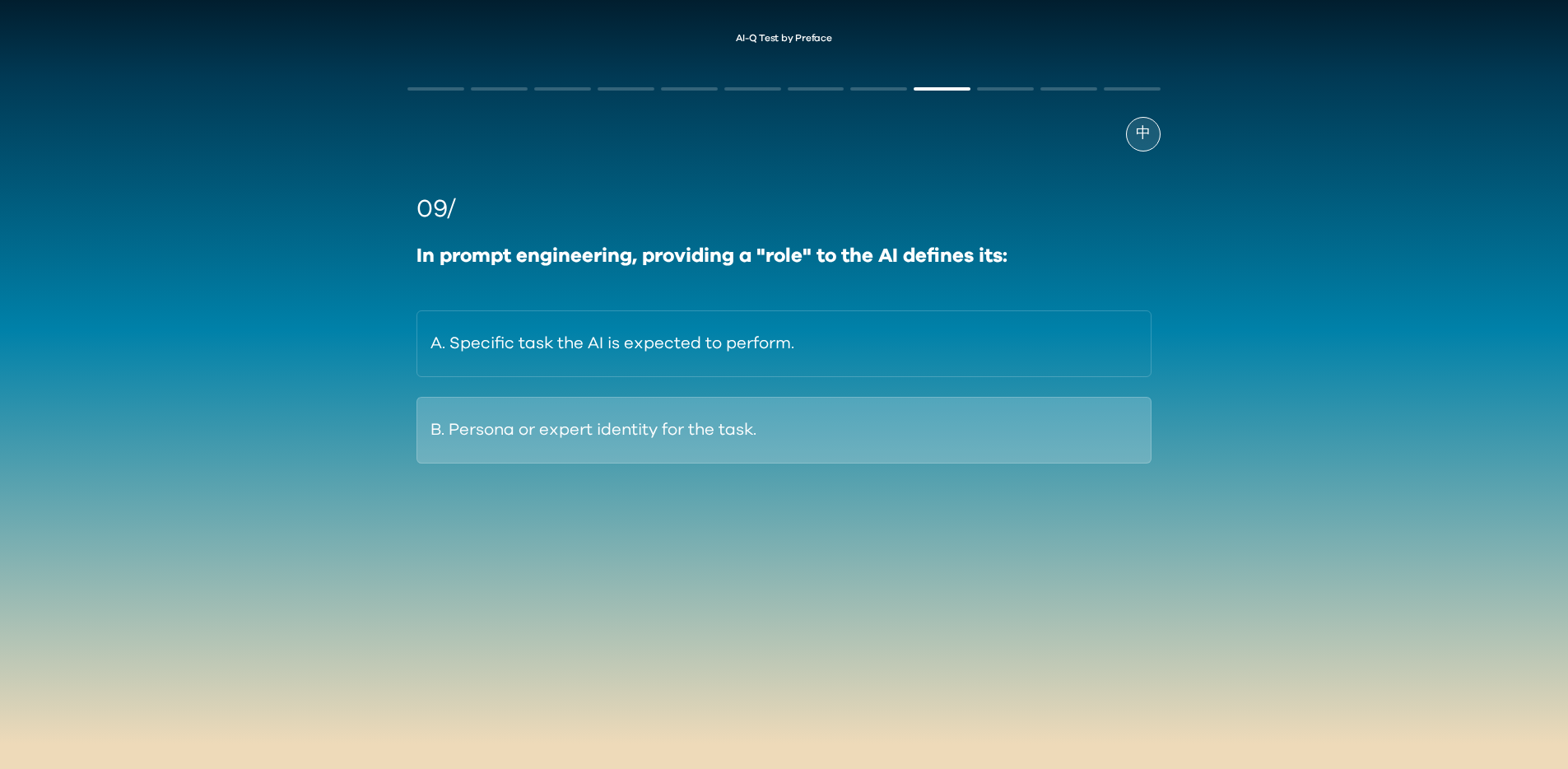 click on "B. Persona or expert identity for the task." at bounding box center (784, 430) 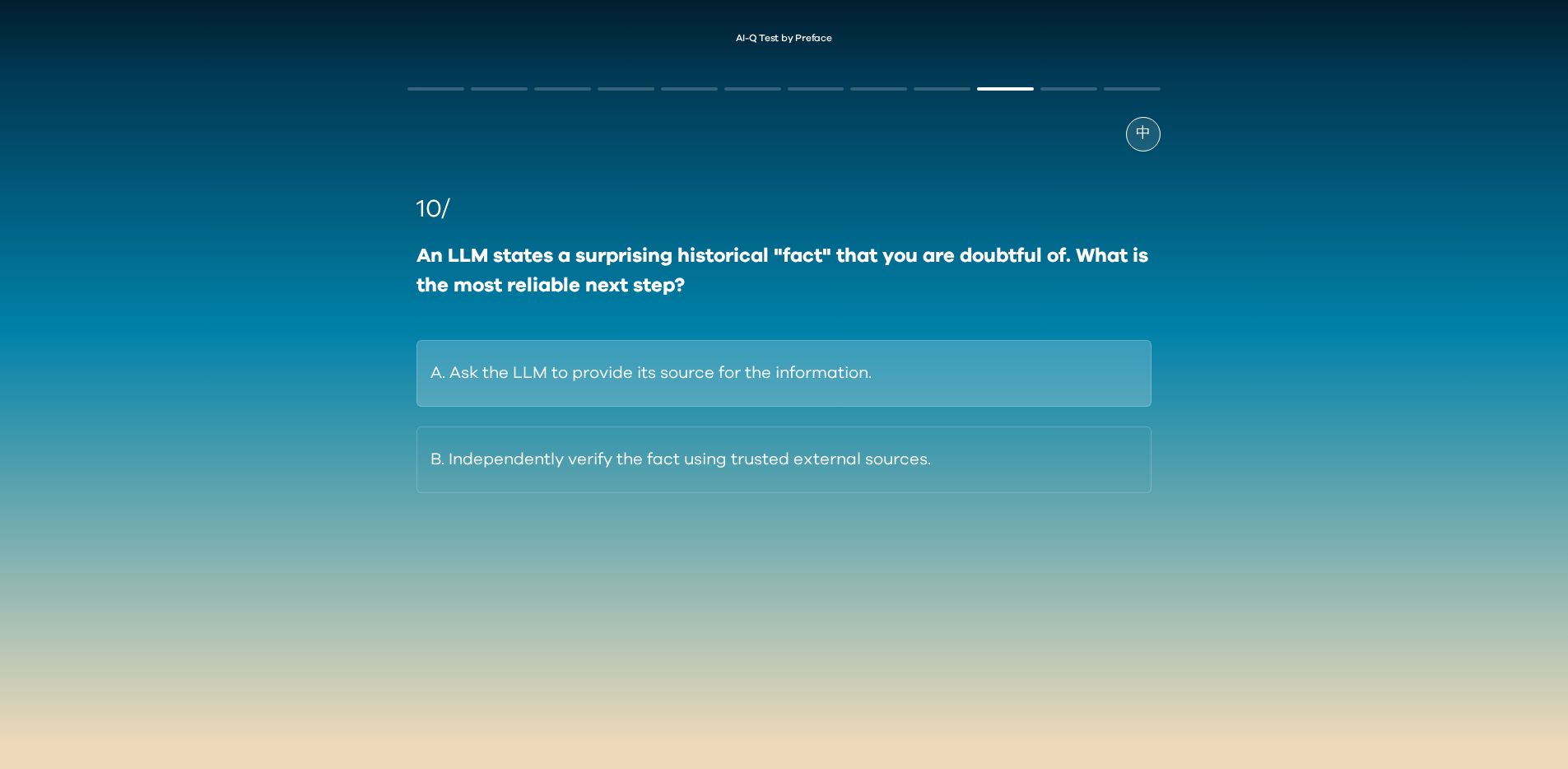 click on "A. Ask the LLM to provide its source for the information." at bounding box center [784, 373] 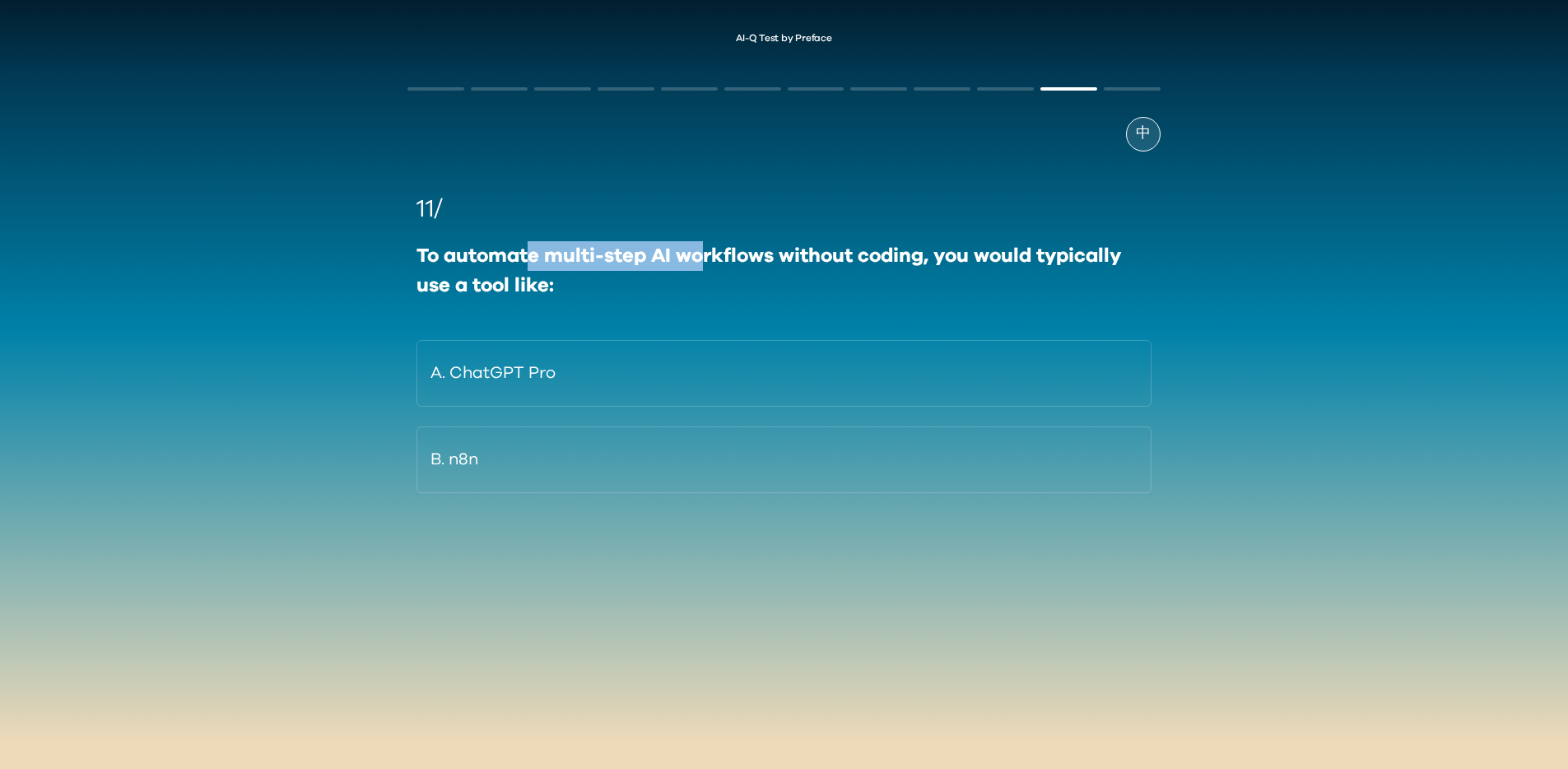 drag, startPoint x: 531, startPoint y: 248, endPoint x: 705, endPoint y: 242, distance: 174.10342 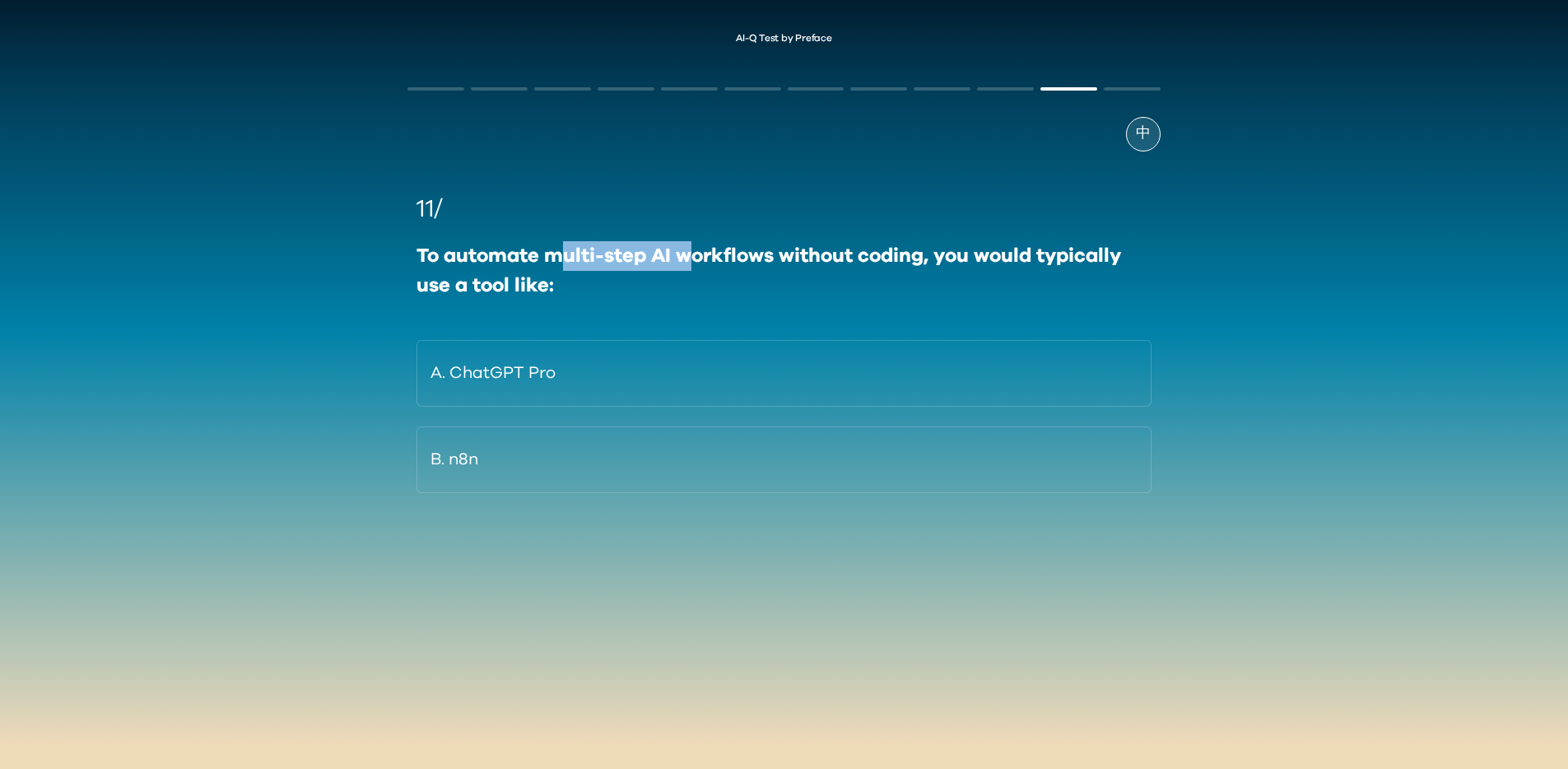 drag, startPoint x: 568, startPoint y: 263, endPoint x: 686, endPoint y: 260, distance: 118.03813 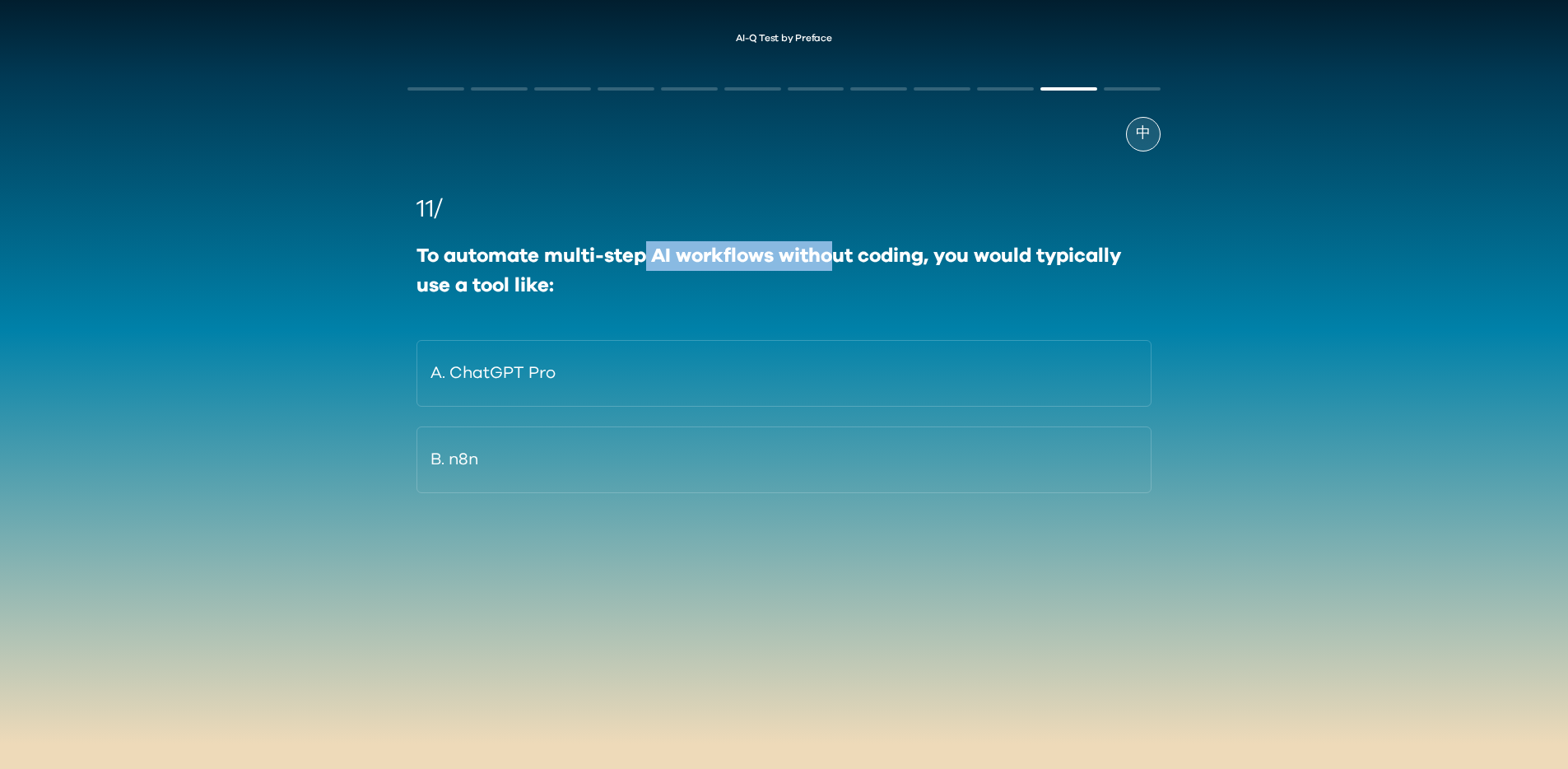 drag, startPoint x: 643, startPoint y: 258, endPoint x: 836, endPoint y: 258, distance: 193 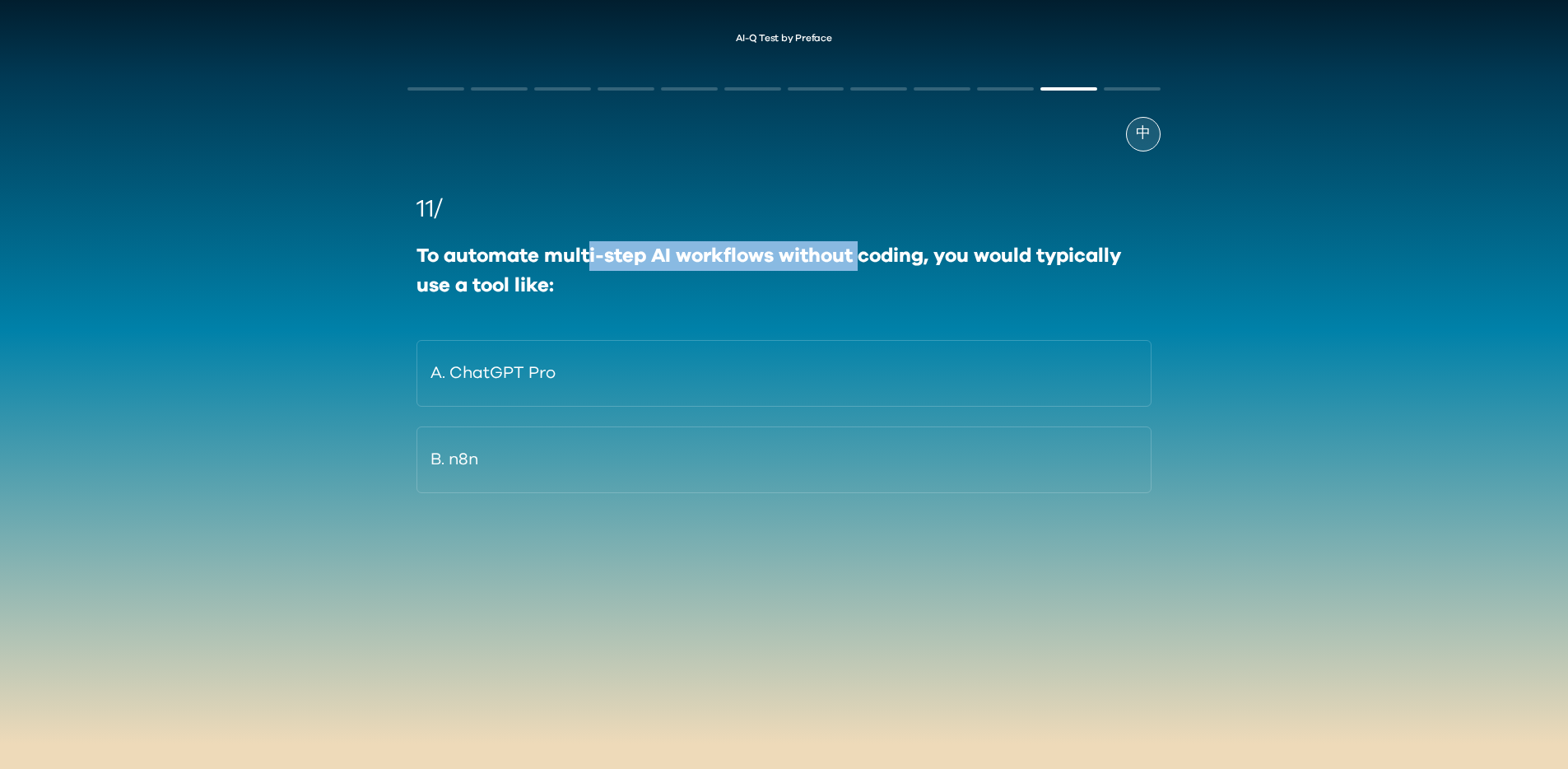 drag, startPoint x: 586, startPoint y: 250, endPoint x: 858, endPoint y: 255, distance: 272.04595 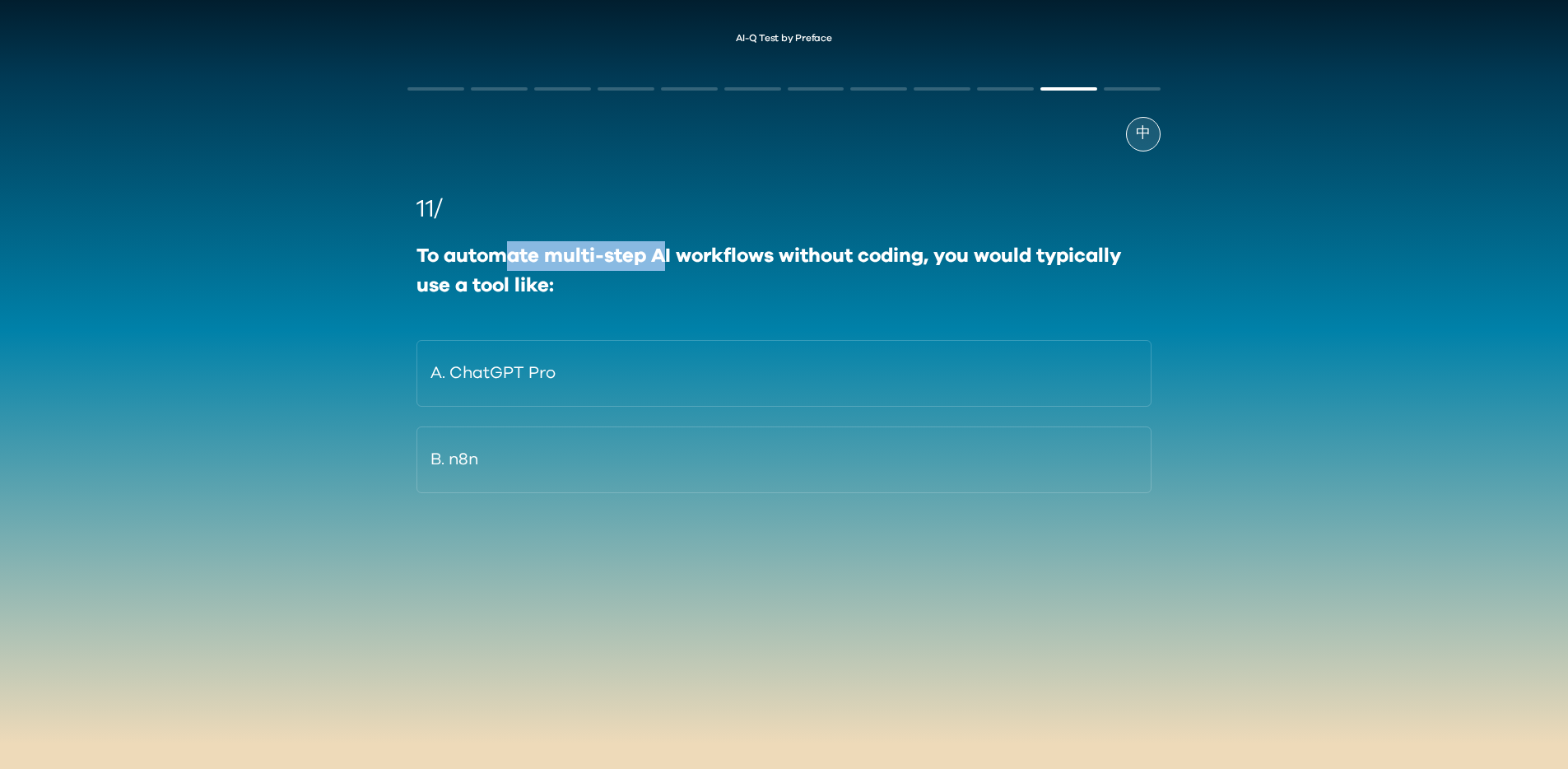 drag, startPoint x: 512, startPoint y: 263, endPoint x: 665, endPoint y: 263, distance: 153 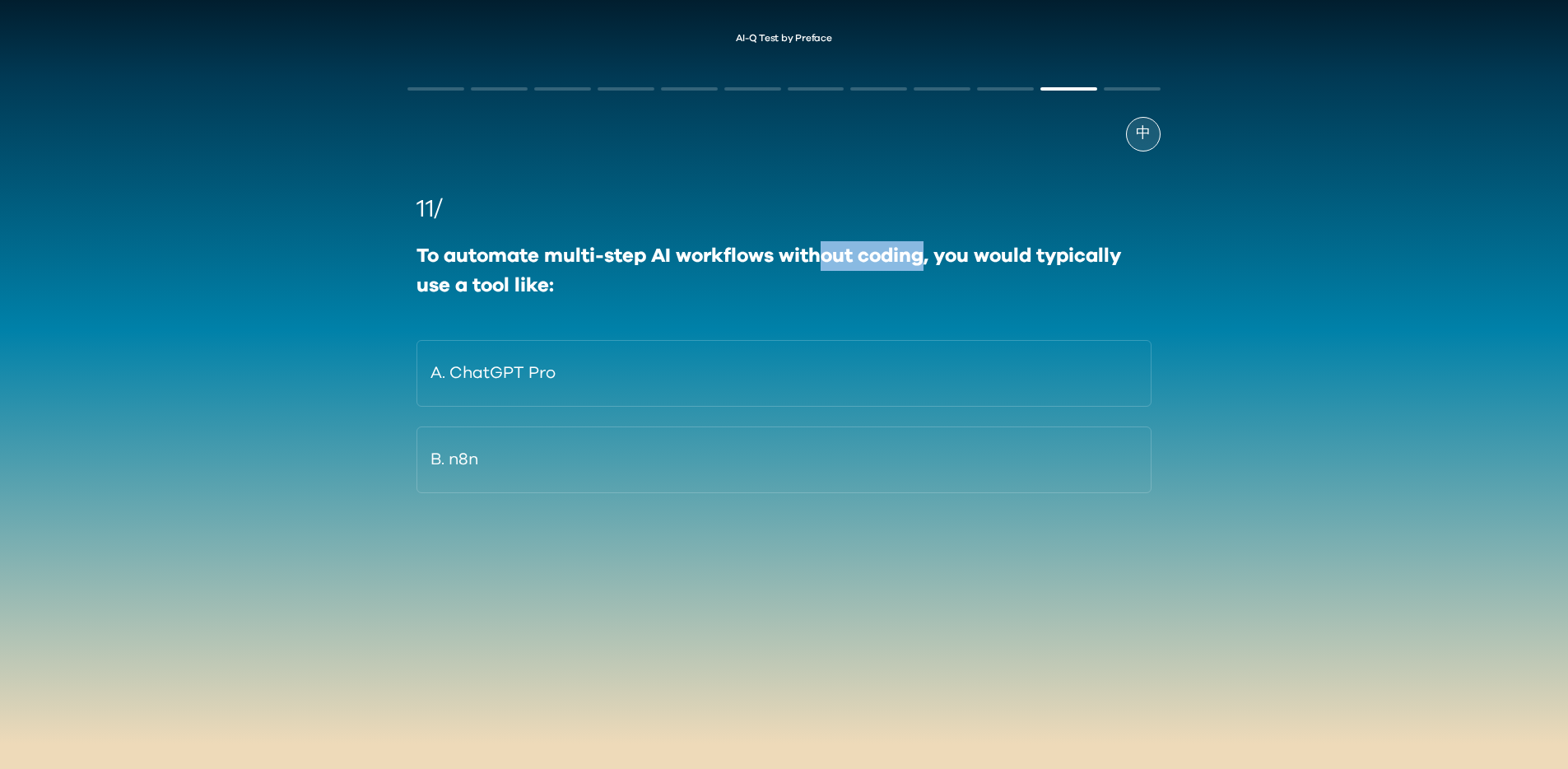 drag, startPoint x: 925, startPoint y: 255, endPoint x: 822, endPoint y: 249, distance: 103.17461 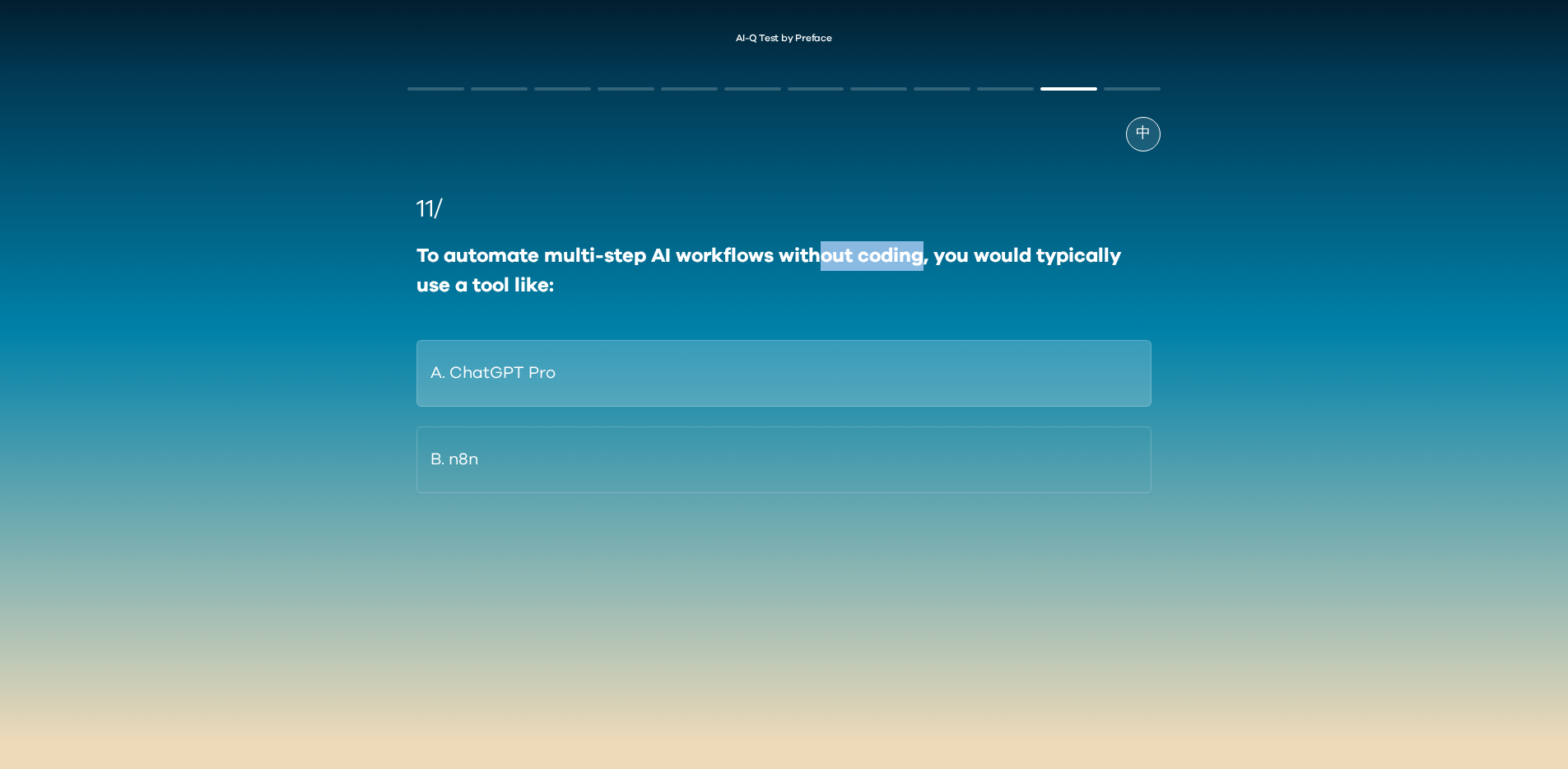 click on "A. ChatGPT Pro" at bounding box center (784, 373) 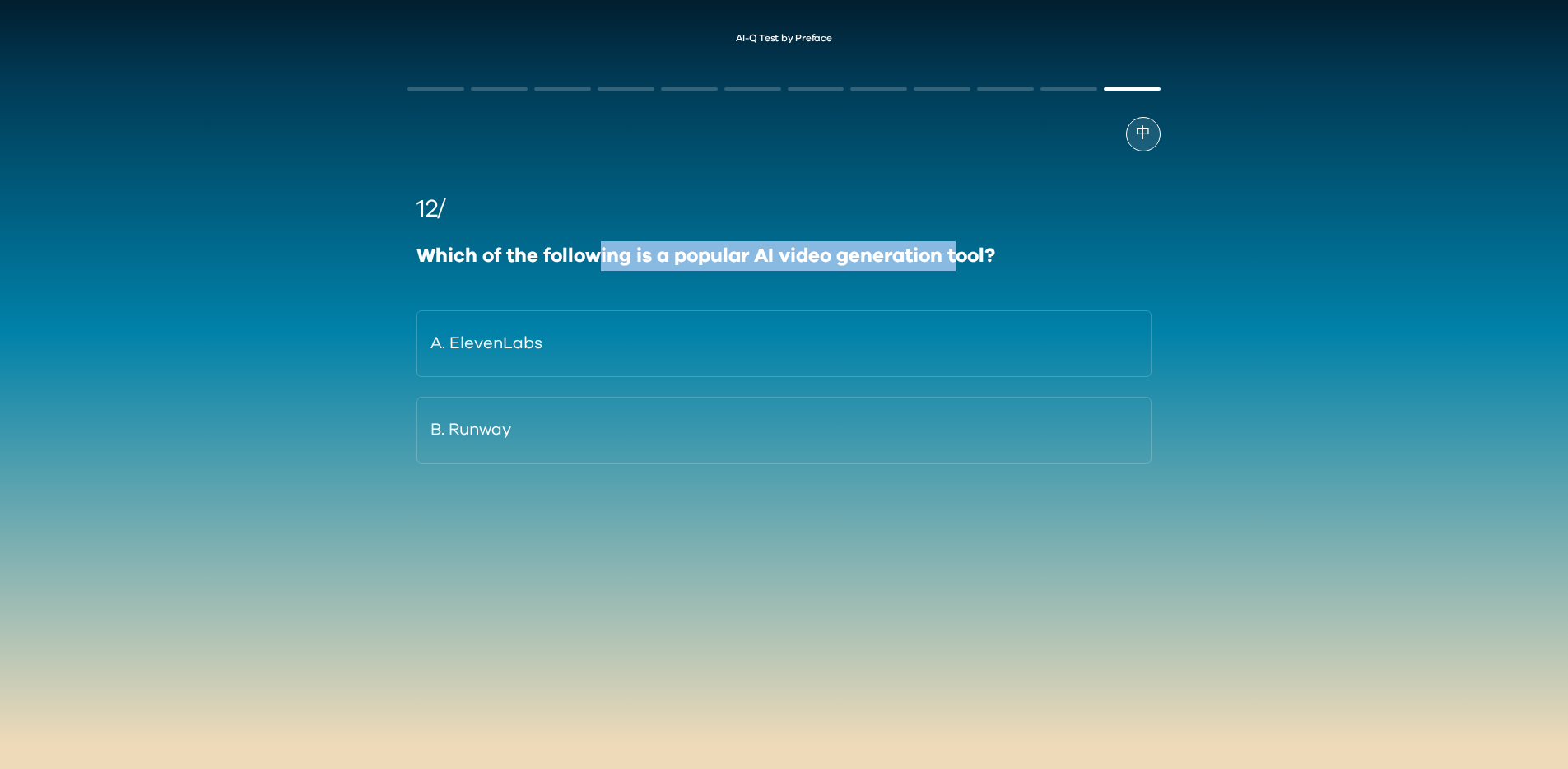drag, startPoint x: 598, startPoint y: 248, endPoint x: 962, endPoint y: 254, distance: 364.04945 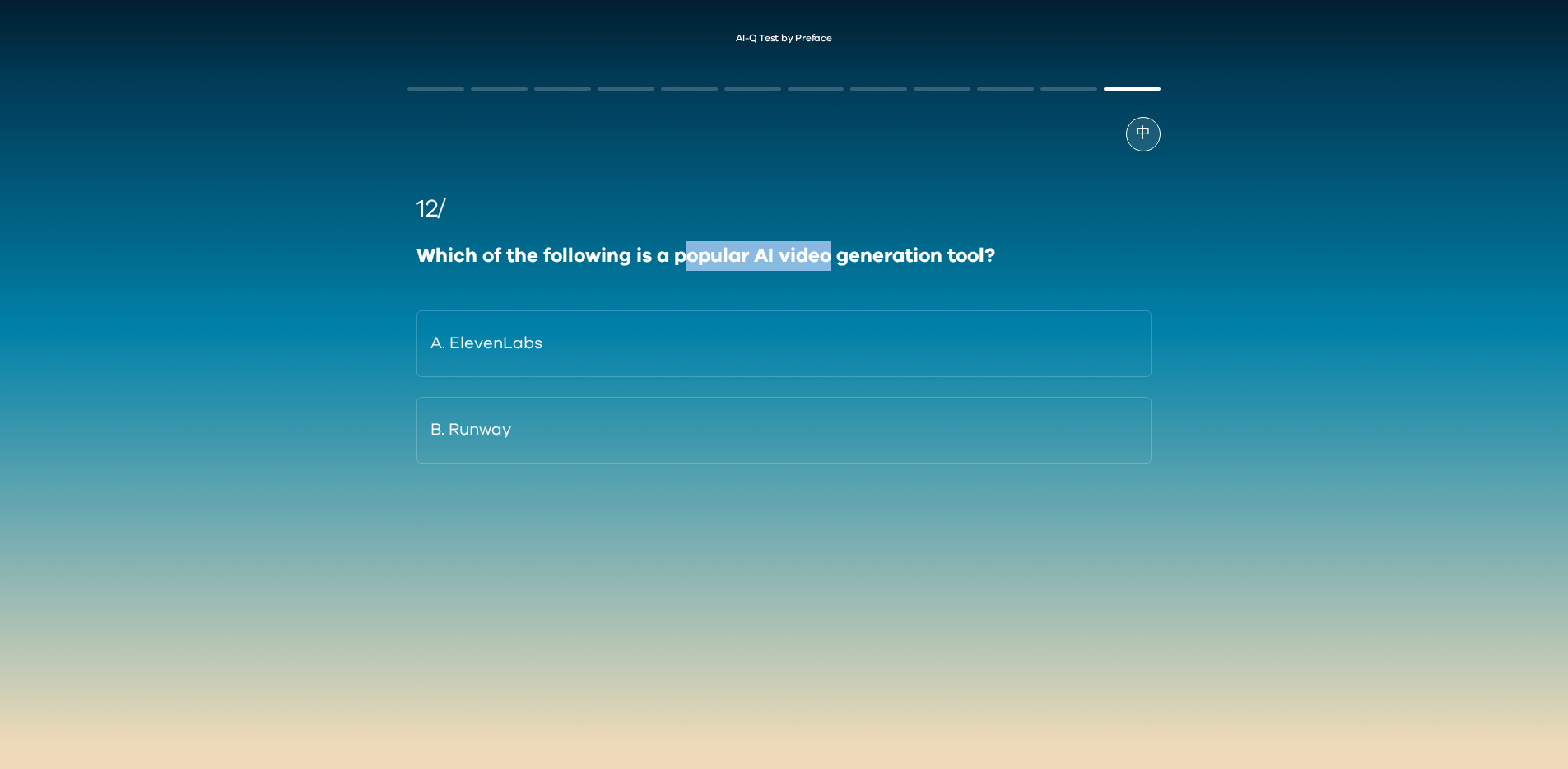 drag, startPoint x: 686, startPoint y: 256, endPoint x: 827, endPoint y: 264, distance: 141.22677 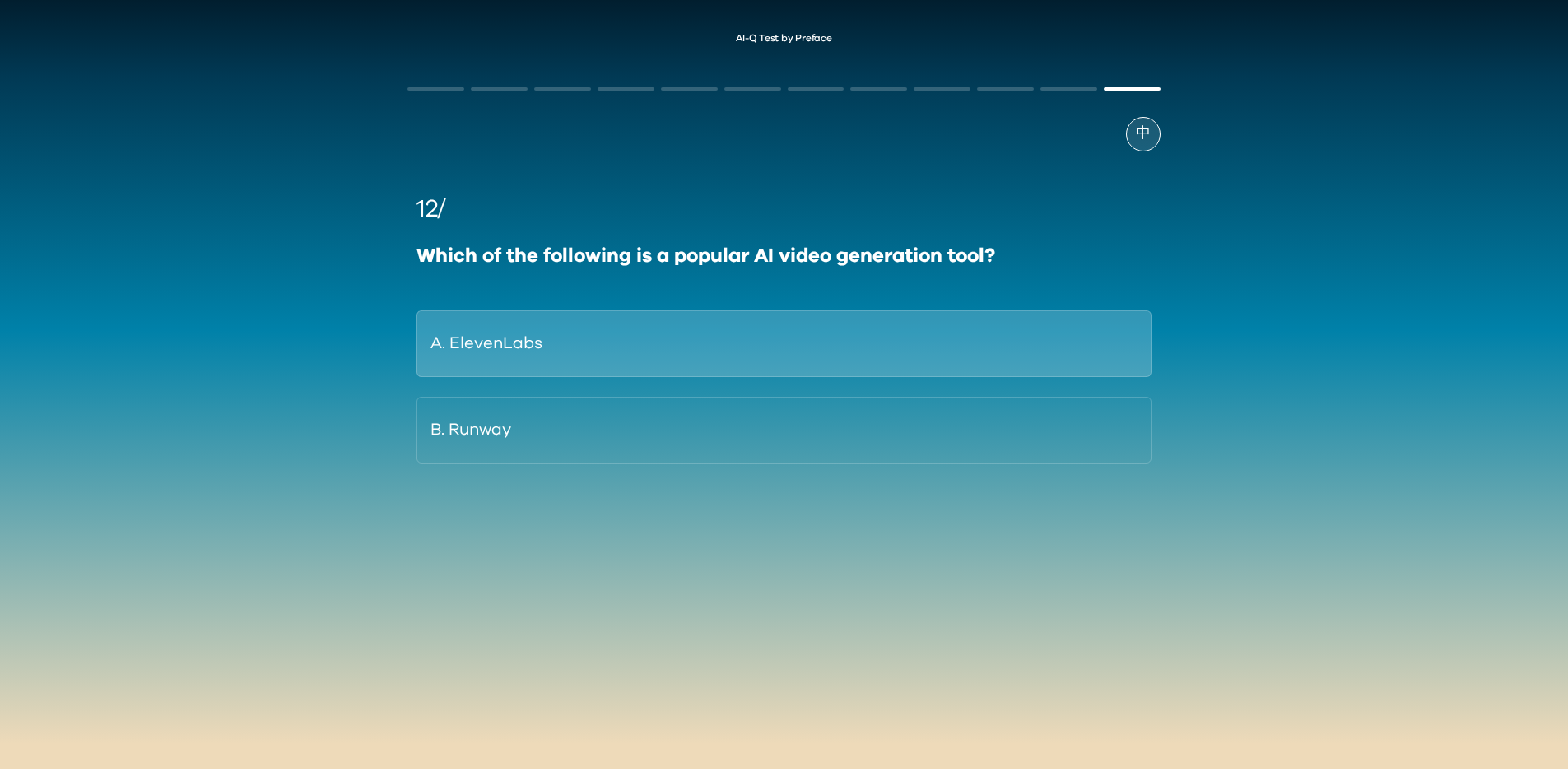 click on "A. ElevenLabs" at bounding box center [784, 343] 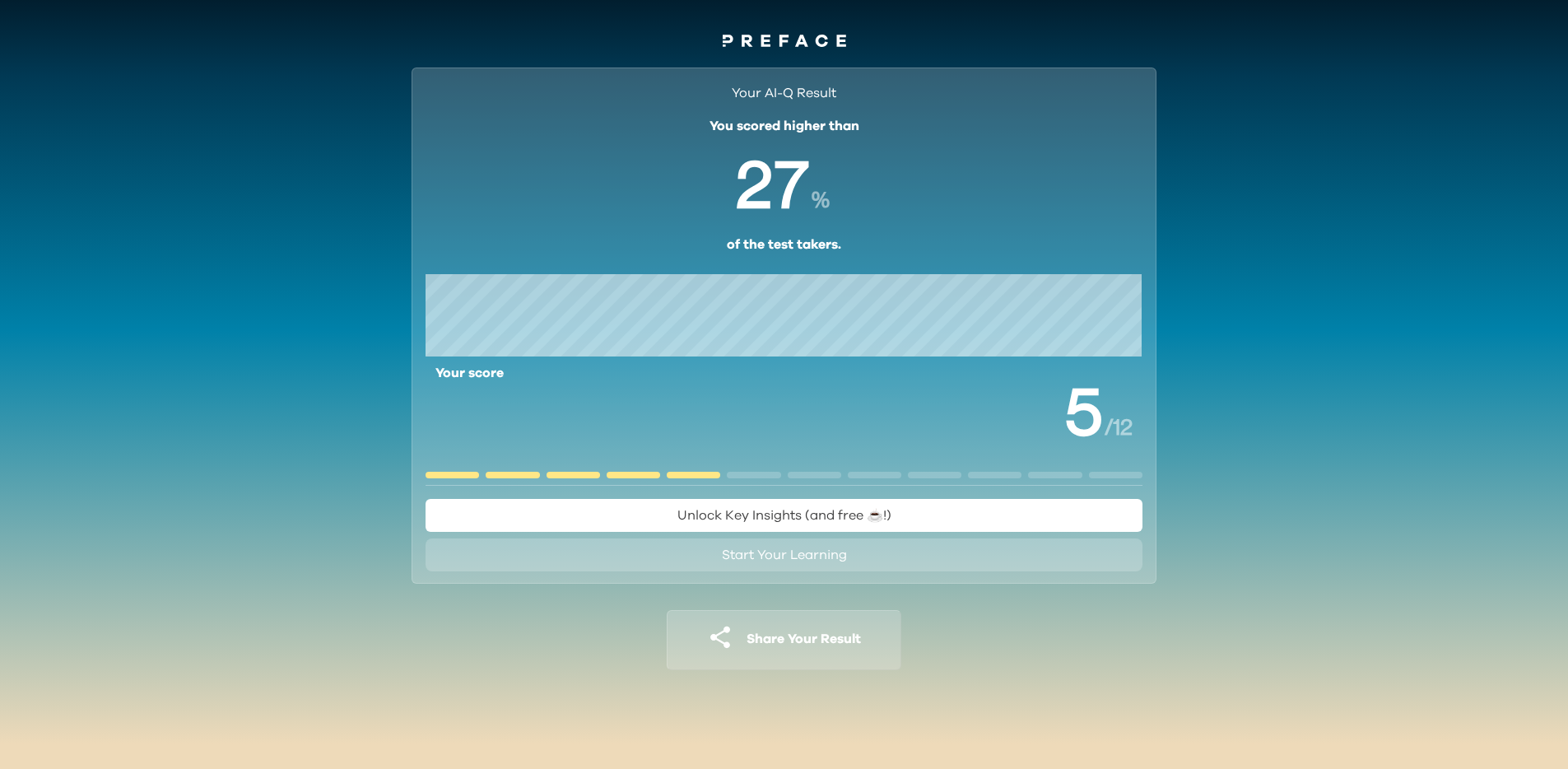 drag, startPoint x: 720, startPoint y: 189, endPoint x: 837, endPoint y: 207, distance: 118.37652 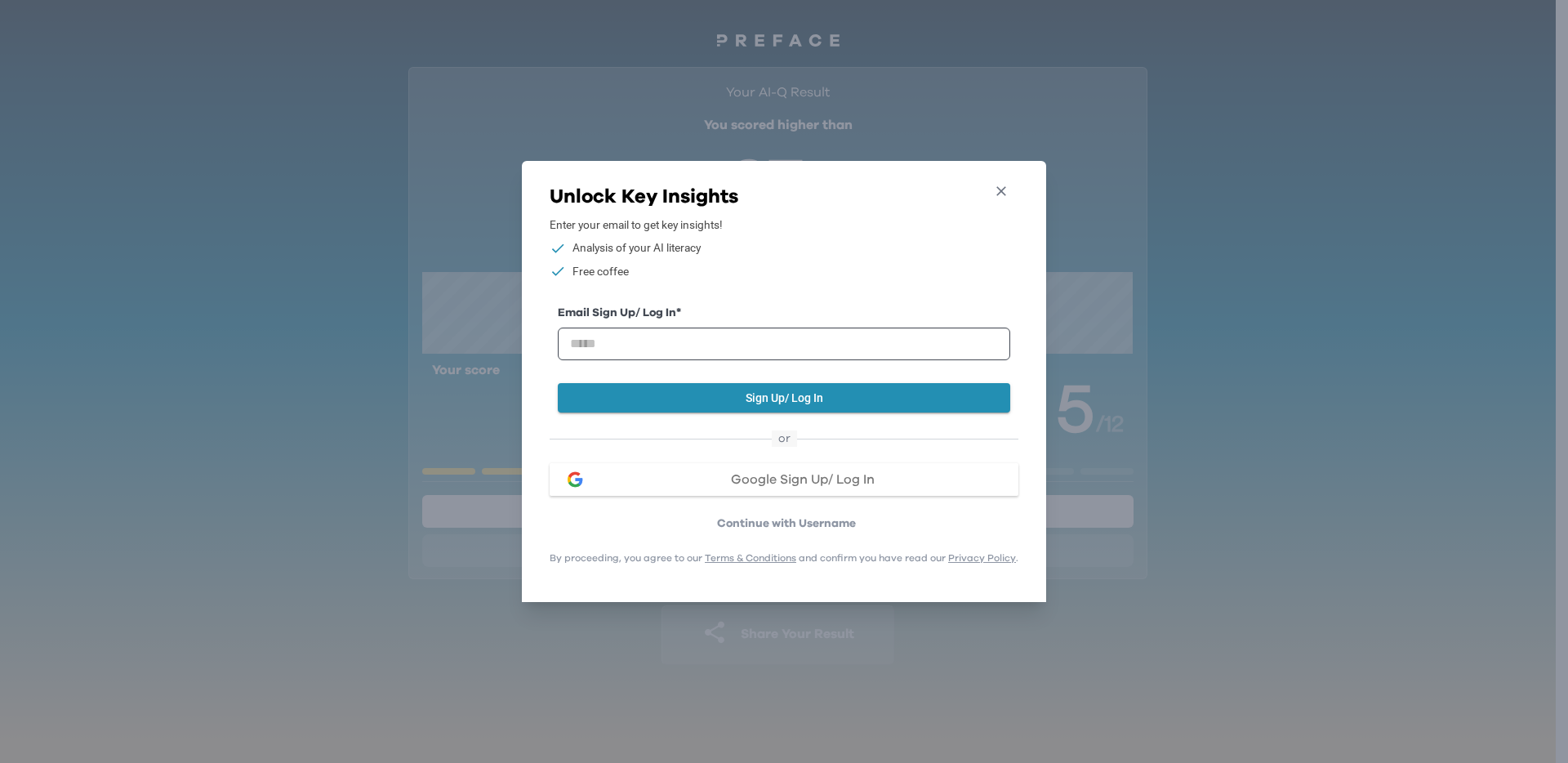 click 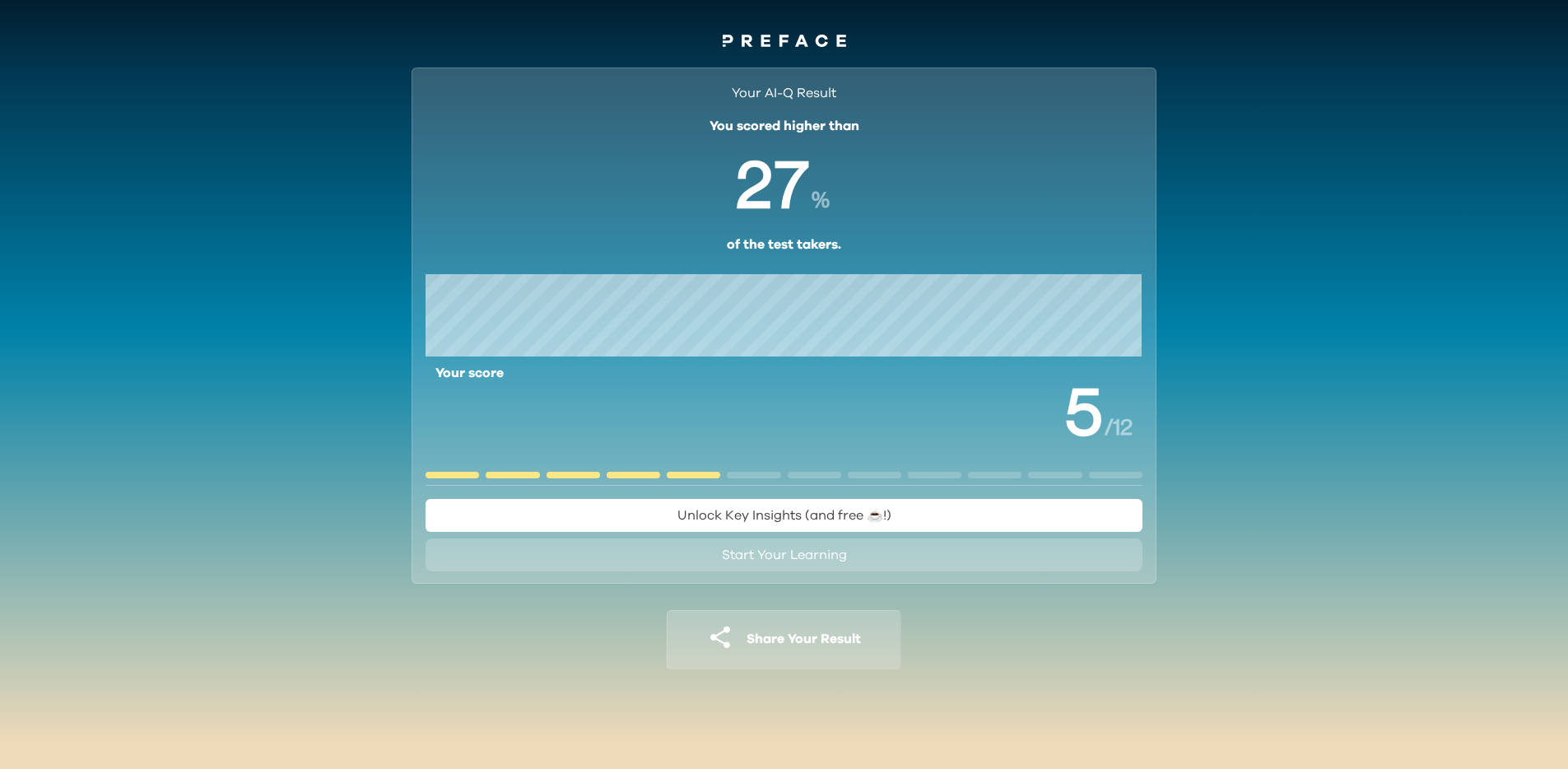 click on "Your AI-Q Result You scored higher than 27 % of the test takers. Your score 5 / 12 Powered by" at bounding box center (784, 381) 